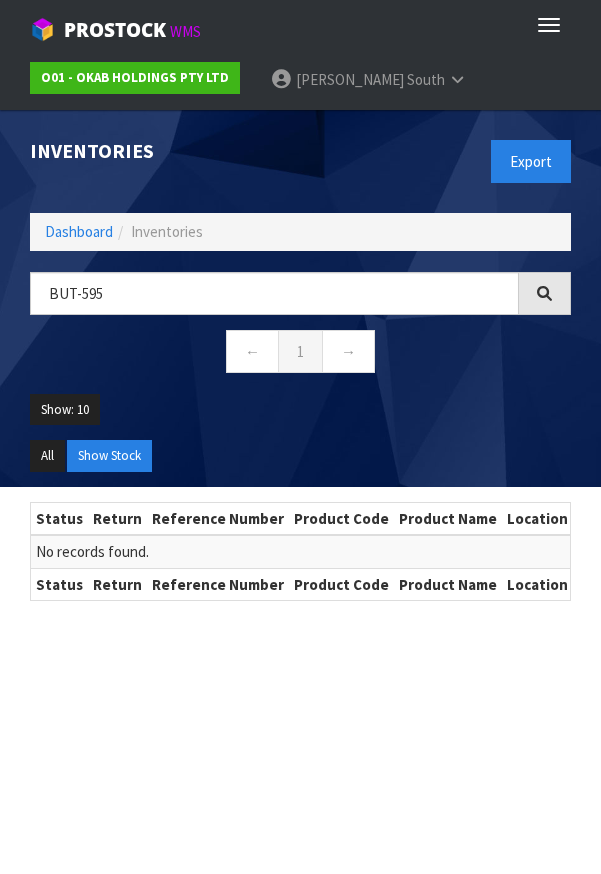 scroll, scrollTop: 0, scrollLeft: 0, axis: both 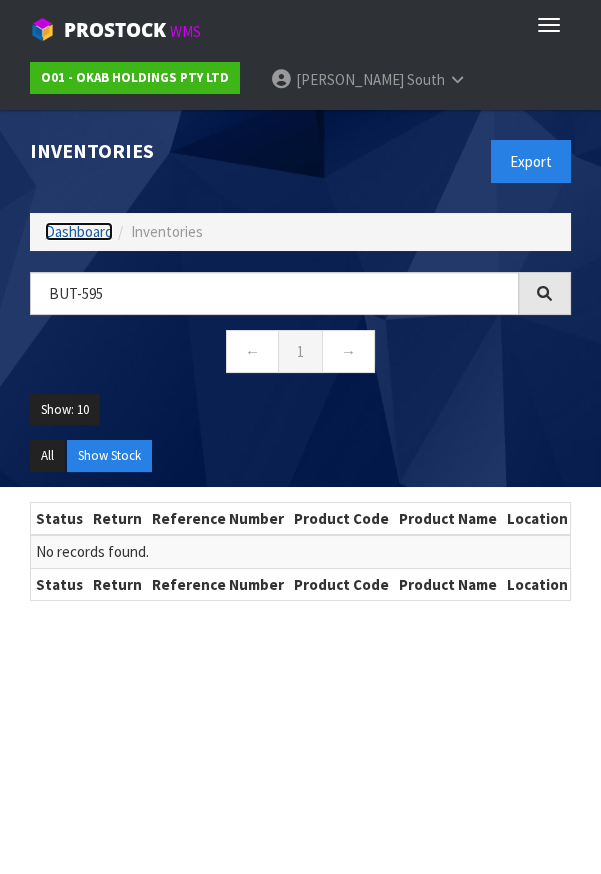click on "Dashboard" at bounding box center (79, 231) 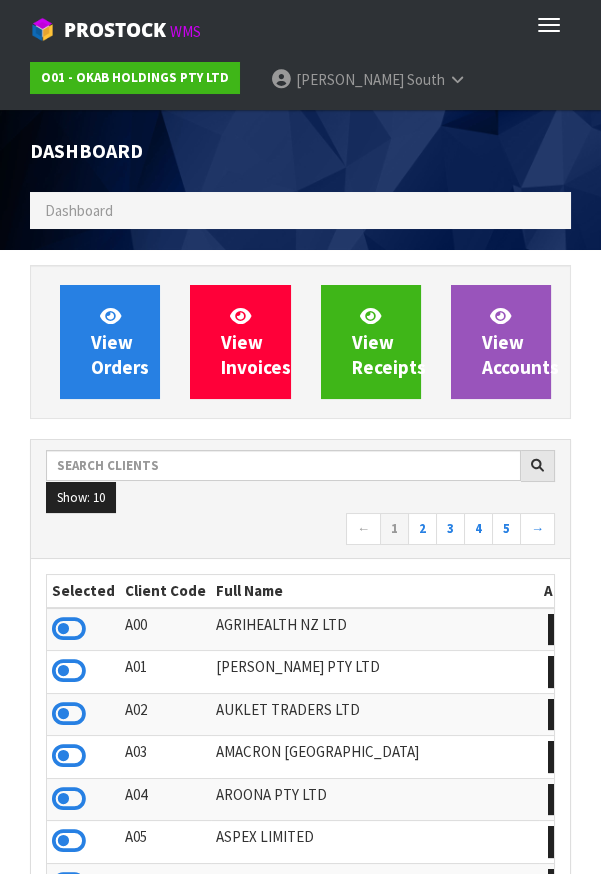 scroll, scrollTop: 998553, scrollLeft: 999429, axis: both 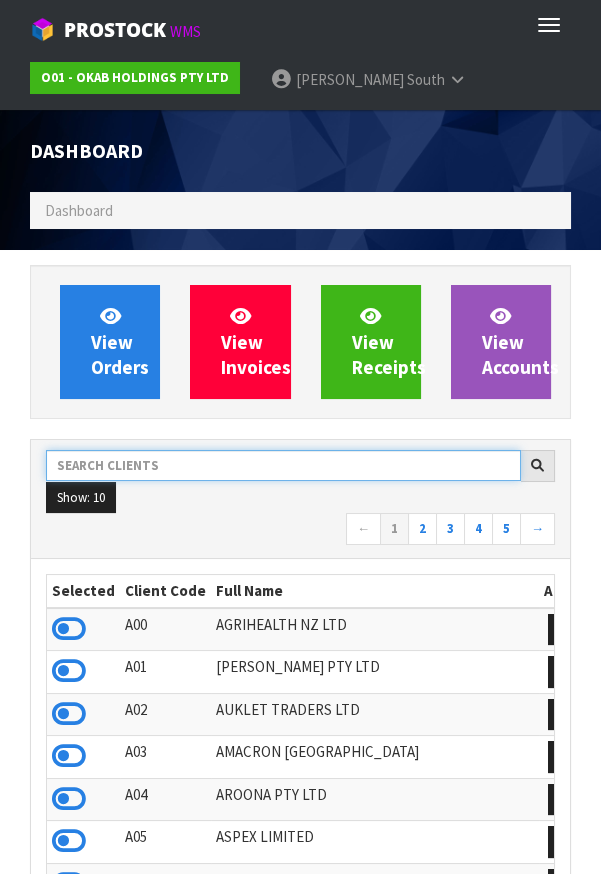 click at bounding box center [283, 465] 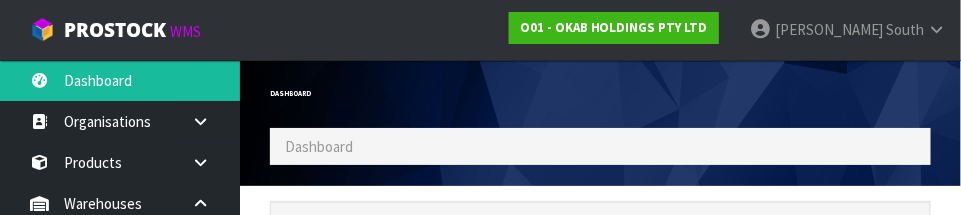 scroll, scrollTop: 998421, scrollLeft: 999308, axis: both 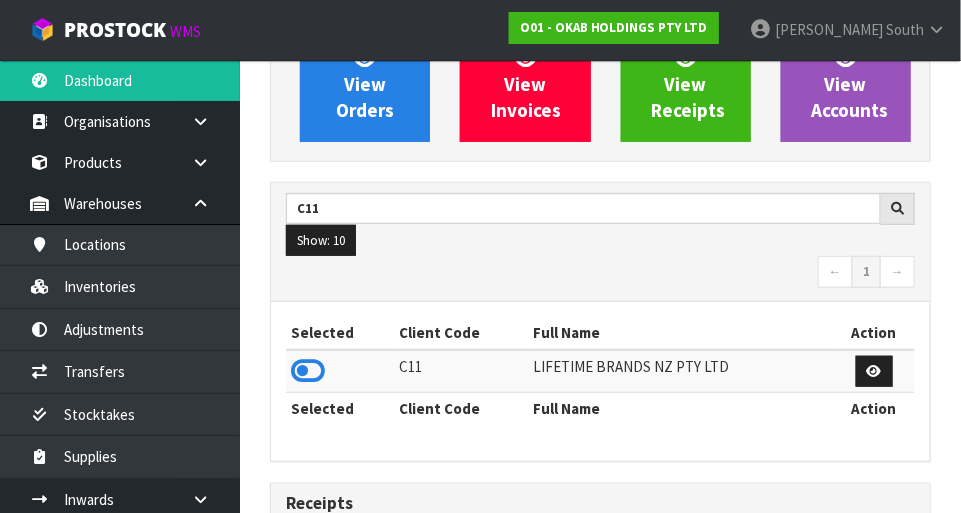 click at bounding box center (308, 371) 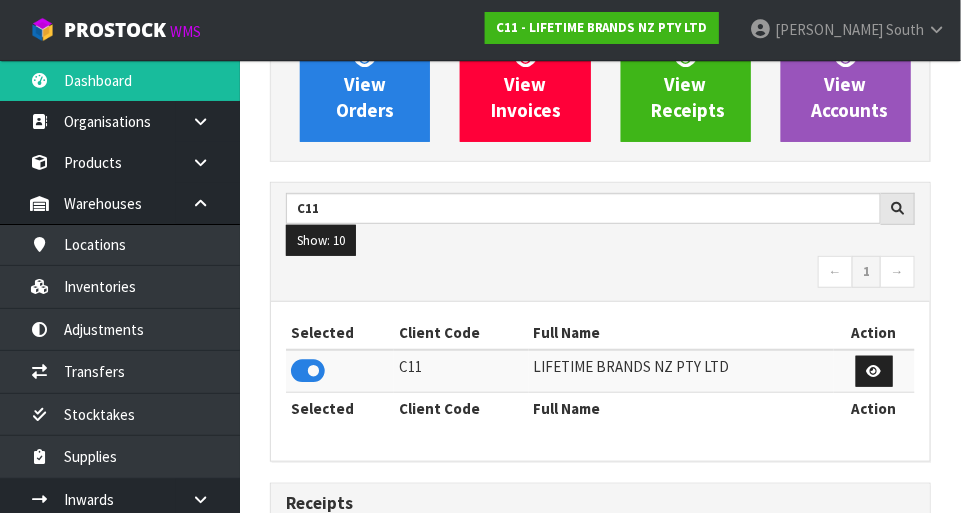 scroll, scrollTop: 1312, scrollLeft: 691, axis: both 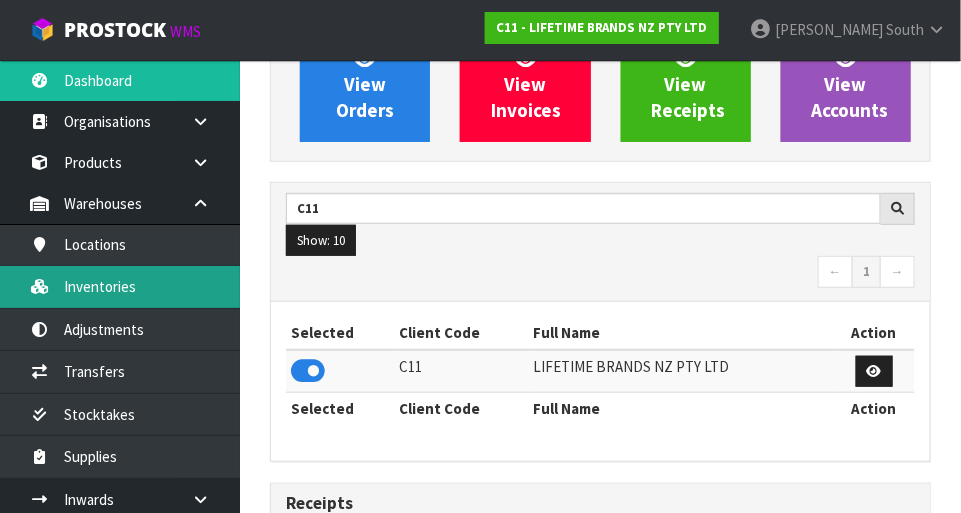click on "Inventories" at bounding box center (120, 286) 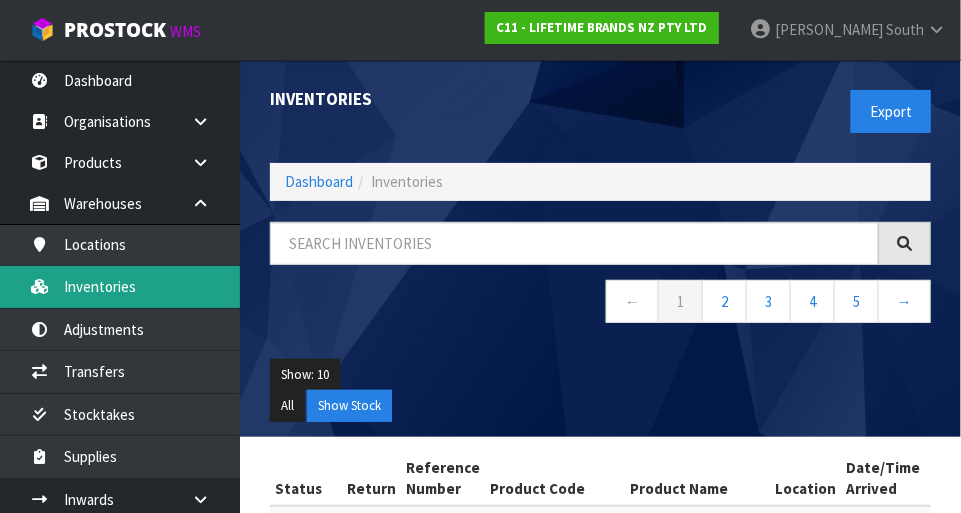 scroll, scrollTop: 0, scrollLeft: 0, axis: both 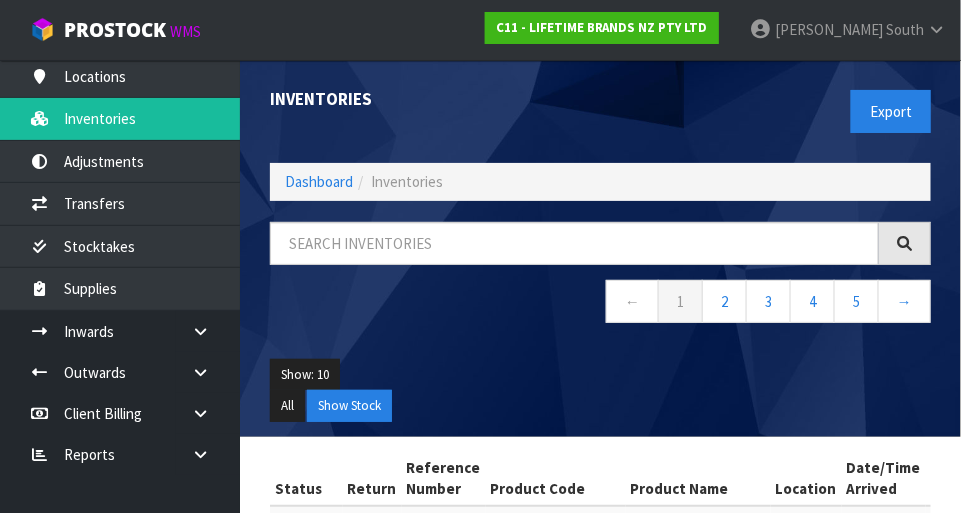 click at bounding box center (200, 331) 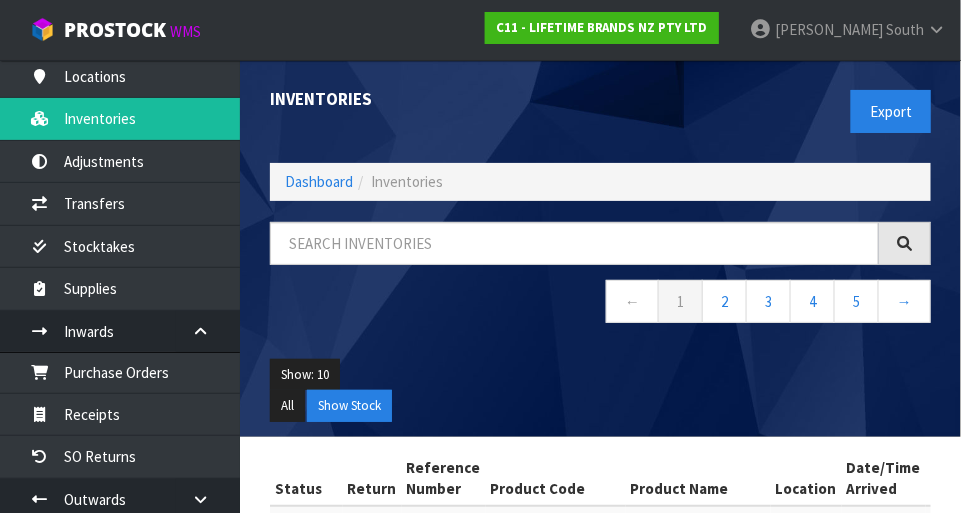 click at bounding box center [208, 331] 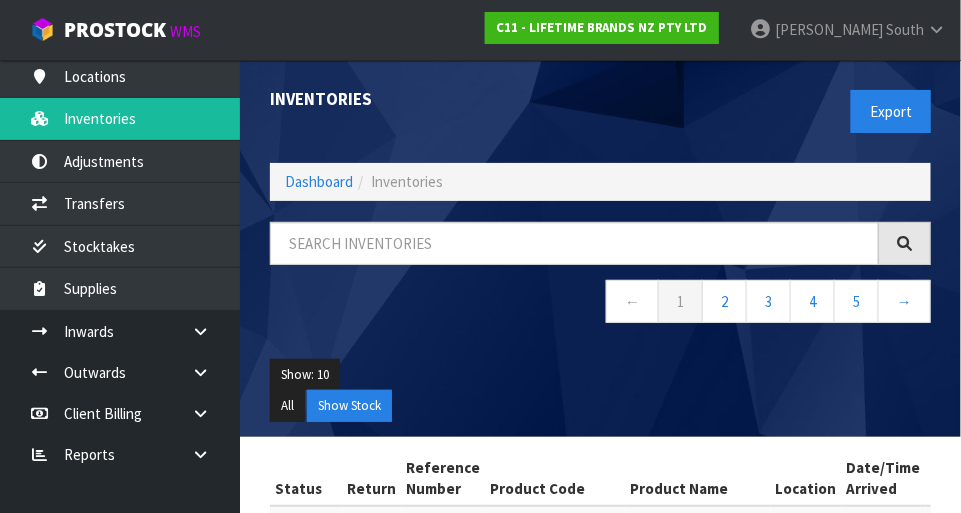 click at bounding box center (208, 413) 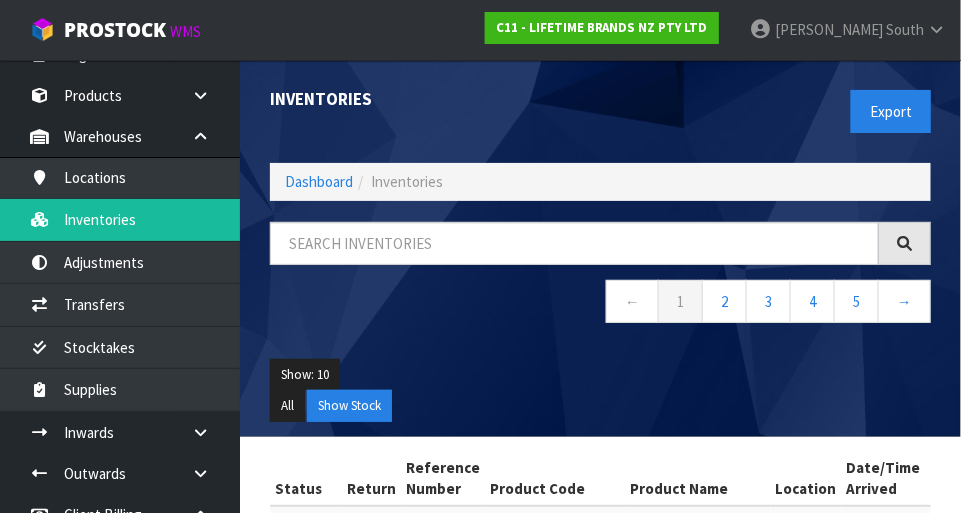 scroll, scrollTop: 0, scrollLeft: 0, axis: both 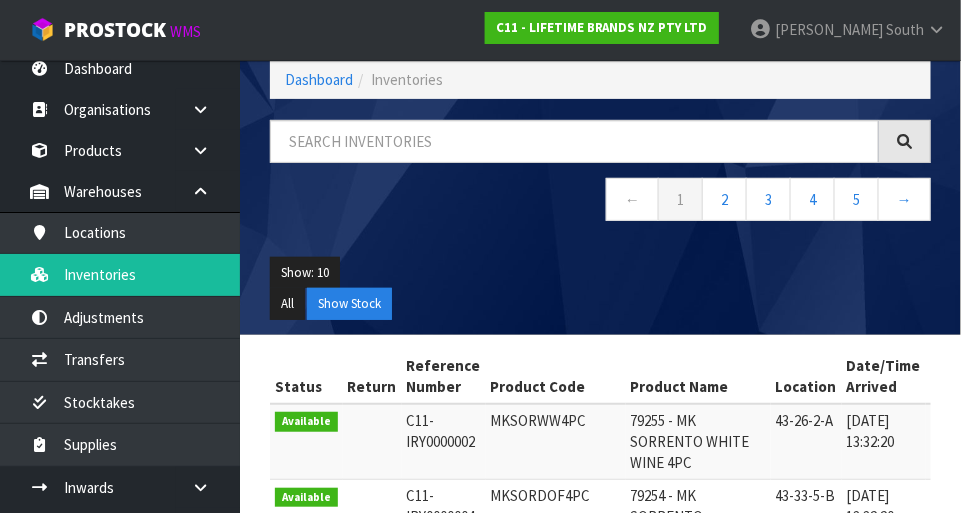 click at bounding box center [200, 191] 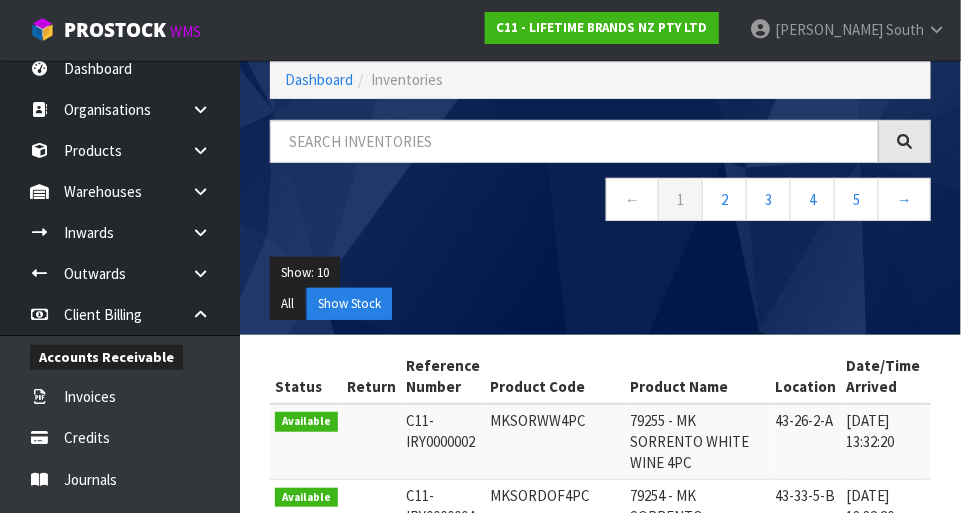 click at bounding box center (200, 273) 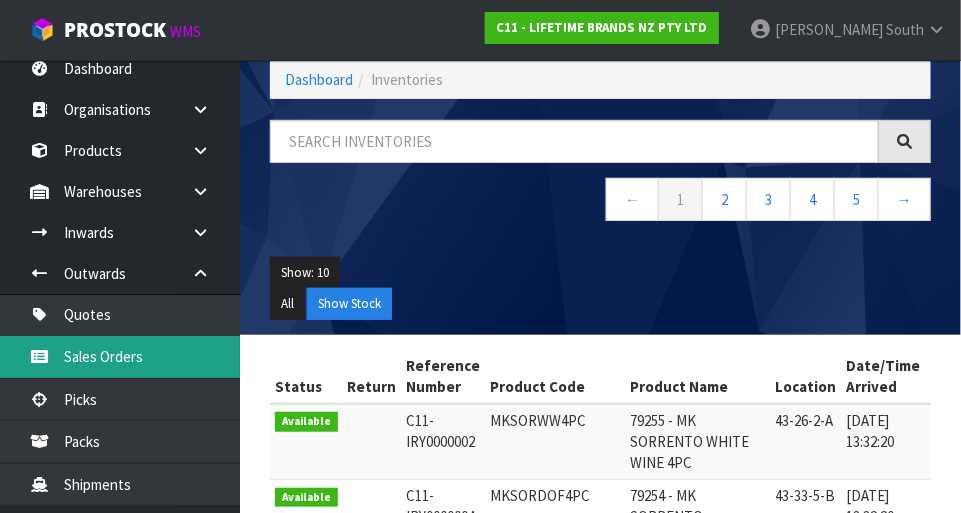 click on "Sales Orders" at bounding box center (120, 356) 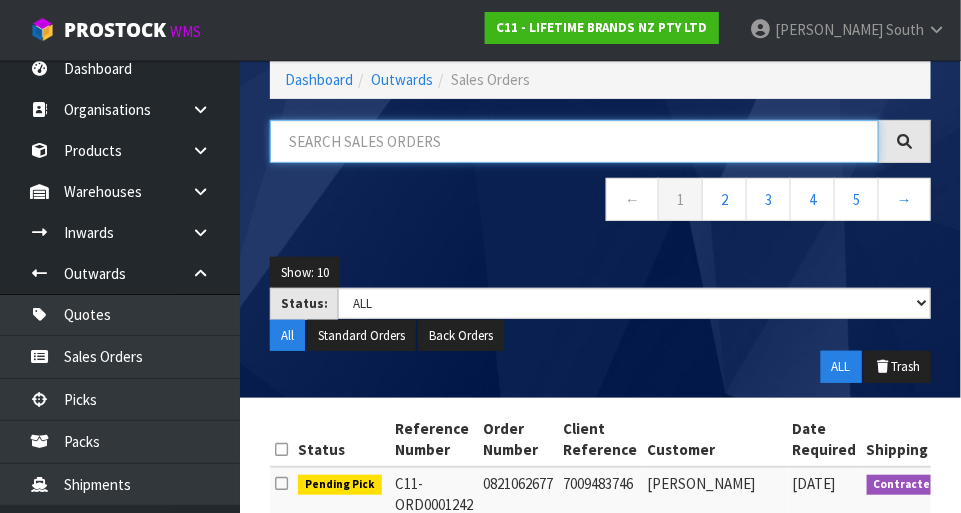 click at bounding box center (574, 141) 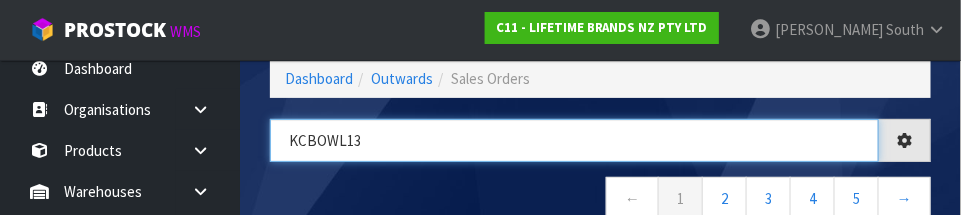 type on "KCBOWL13" 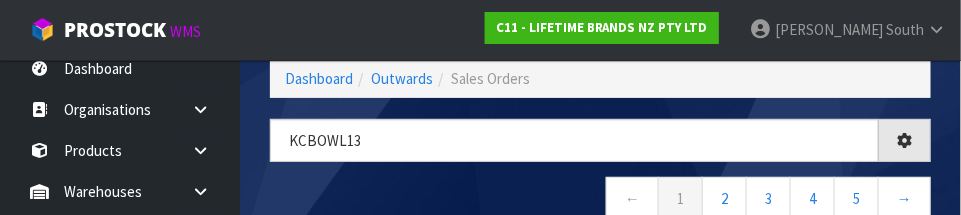 click on "←
1 2 3 4 5
→" at bounding box center [600, 201] 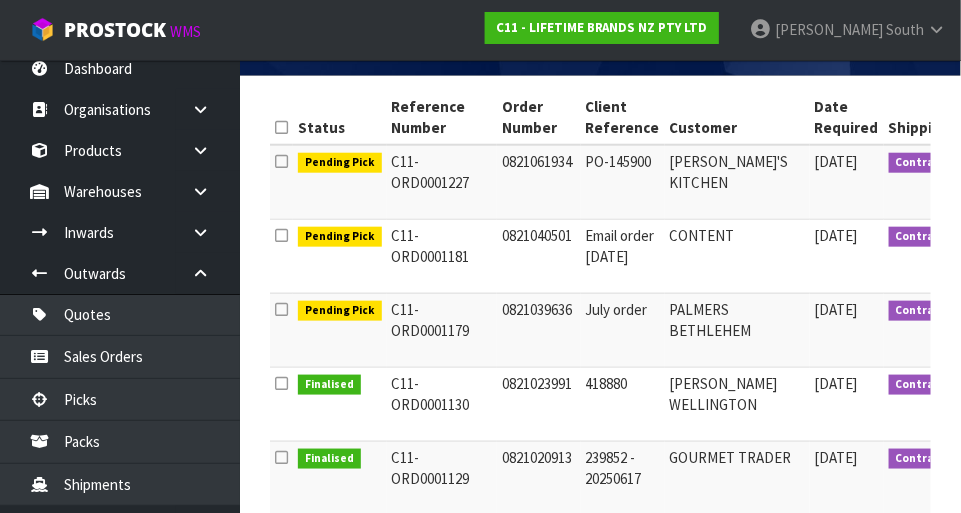 scroll, scrollTop: 420, scrollLeft: 0, axis: vertical 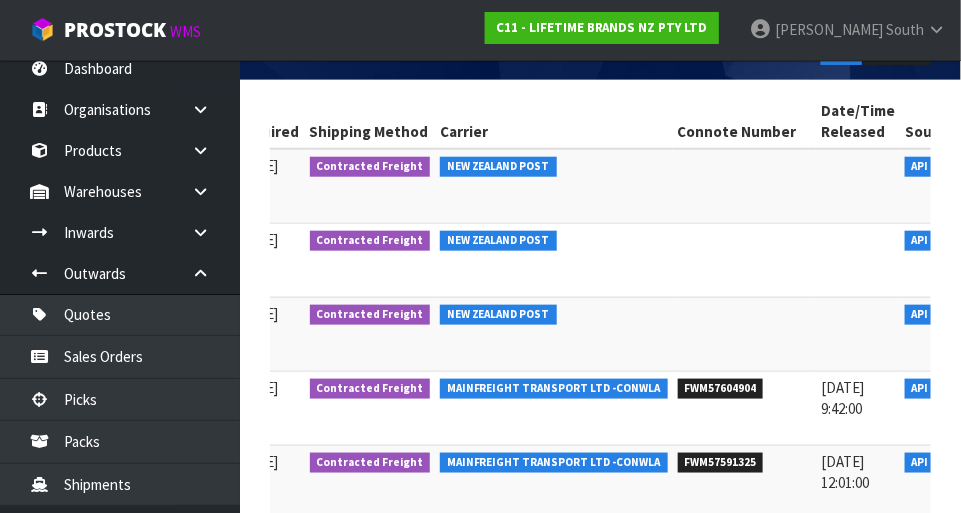 click at bounding box center [986, 244] 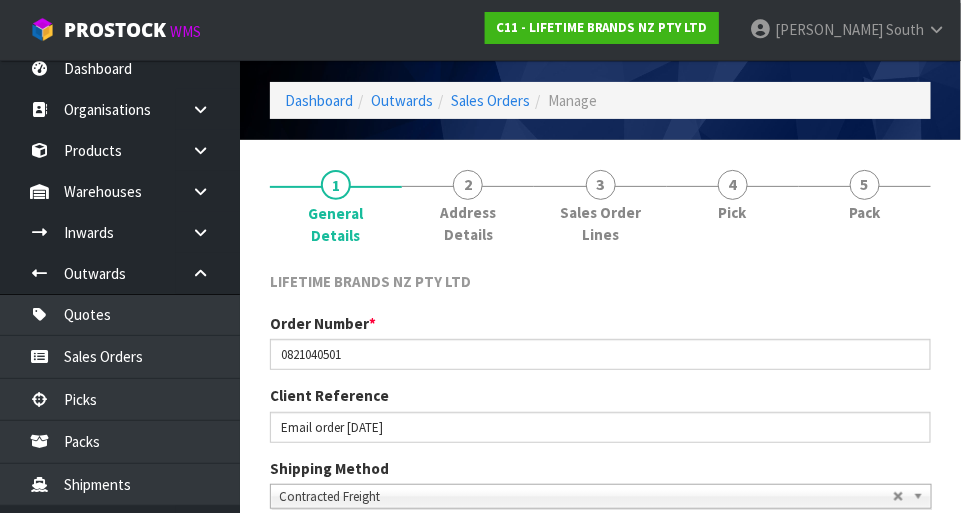 scroll, scrollTop: 56, scrollLeft: 0, axis: vertical 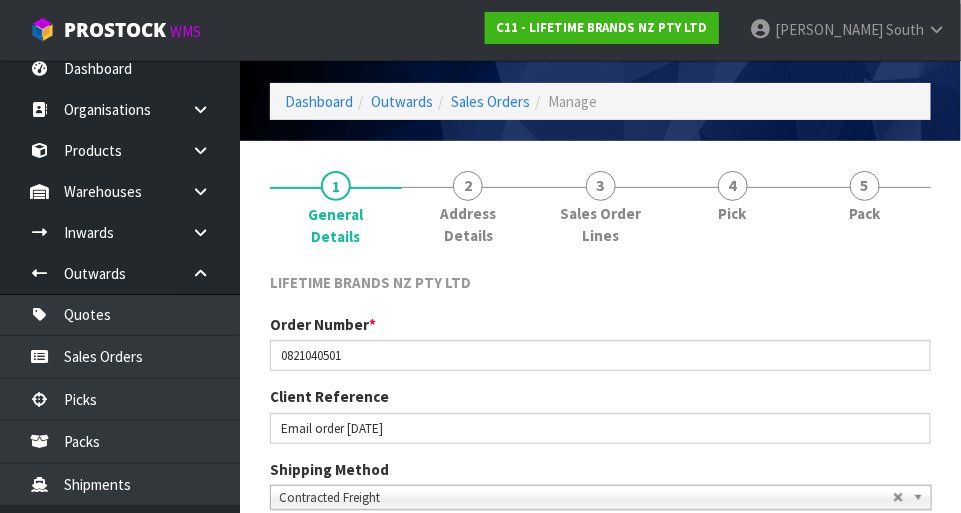 click on "4
Pick" at bounding box center [733, 195] 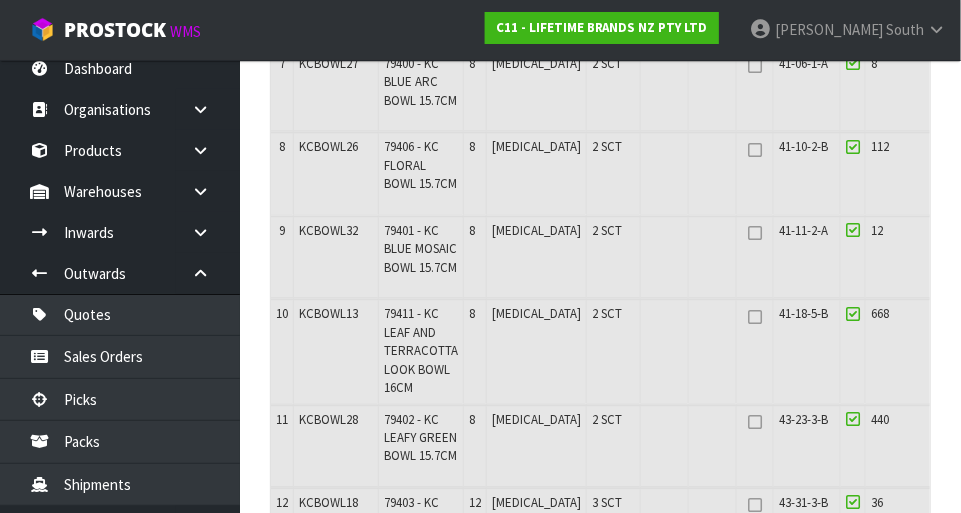 scroll, scrollTop: 1120, scrollLeft: 0, axis: vertical 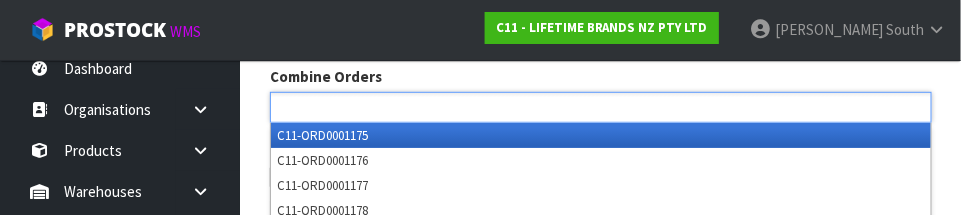 click on "1
General Details
2
Address Details
3
Sales Order Lines
4
Pick
5
Pack
Pick Reference
C11-PIC0001181
Combine Orders
C11-ORD0001175 C11-ORD0001176 C11-ORD0001177 C11-ORD0001178 C11-ORD0001179 C11-ORD0001181 C11-ORD0001182 C11-ORD0001184 C11-ORD0001185 C11-ORD0001191 C11-ORD0001193 C11-ORD0001194 C11-ORD0001197 C11-ORD0001199 C11-ORD0001200 C11-ORD0001201 C11-ORD0001202 C11-ORD0001203 C11-ORD0001204 C11-ORD0001205 C11-ORD0001206 C11-ORD0001209 C11-ORD0001210 C11-ORD0001211 C11-ORD0001212 C11-ORD0001213 C11-ORD0001215 C11-ORD0001217 C11-ORD0001218 C11-ORD0001220 C11-ORD0001221 C11-ORD0001222 C11-ORD0001225 C11-ORD0001226 C11-ORD0001227 C11-ORD0001228 C11-ORD0001230" at bounding box center [600, 1443] 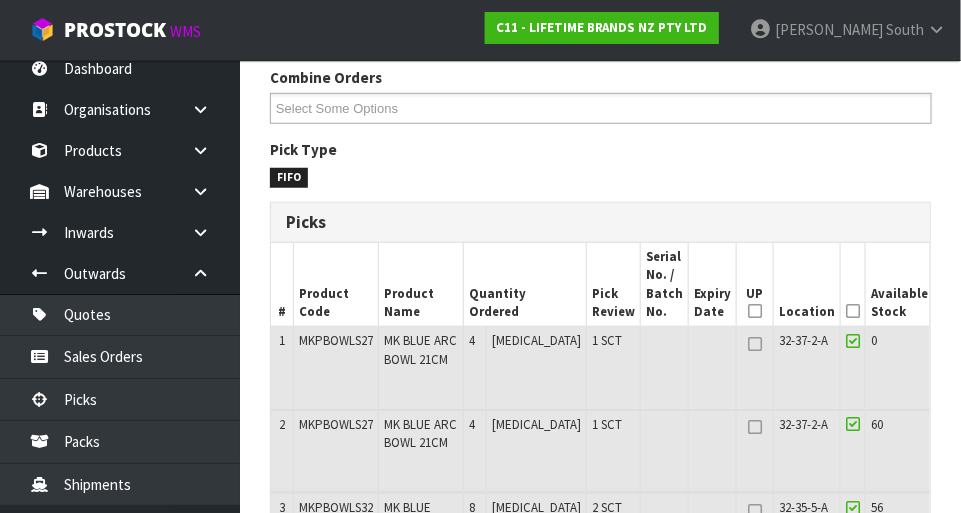 scroll, scrollTop: 0, scrollLeft: 0, axis: both 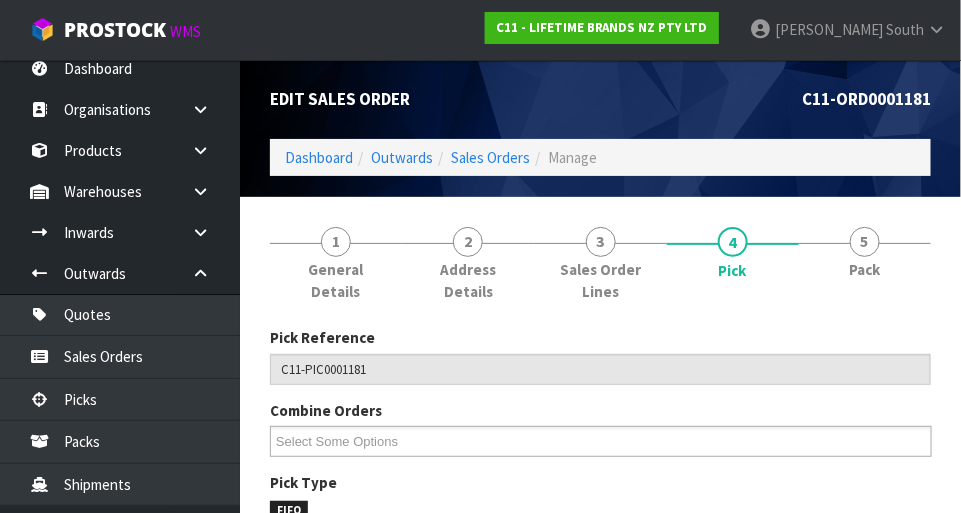 click on "1" at bounding box center [336, 242] 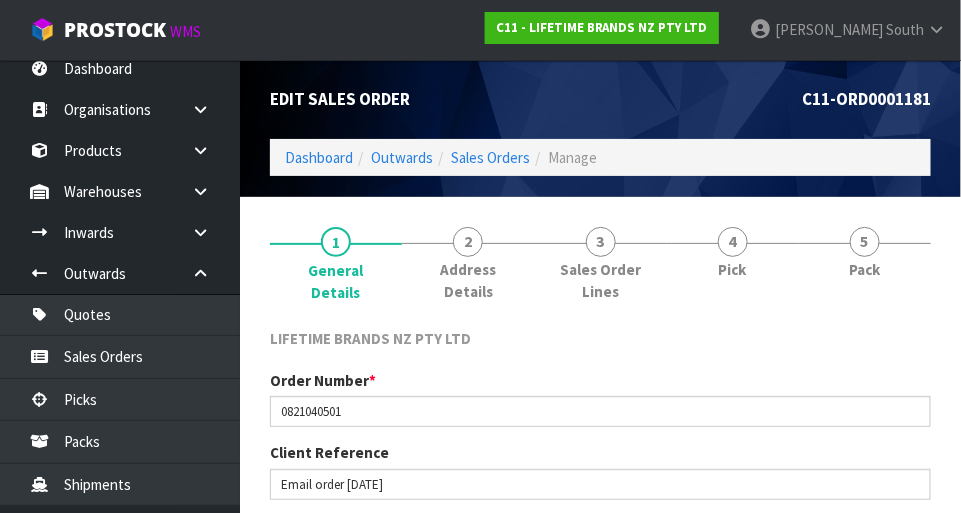scroll, scrollTop: 0, scrollLeft: 0, axis: both 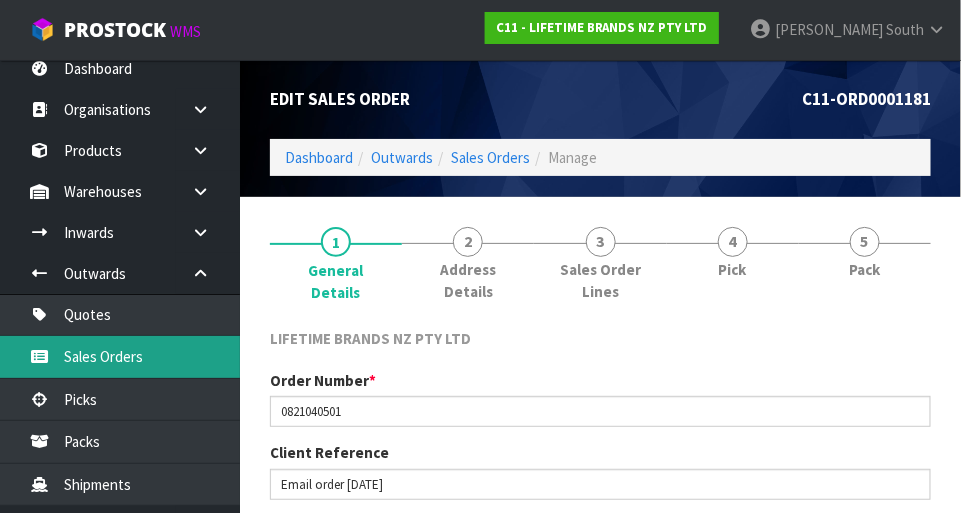 click on "Sales Orders" at bounding box center (120, 356) 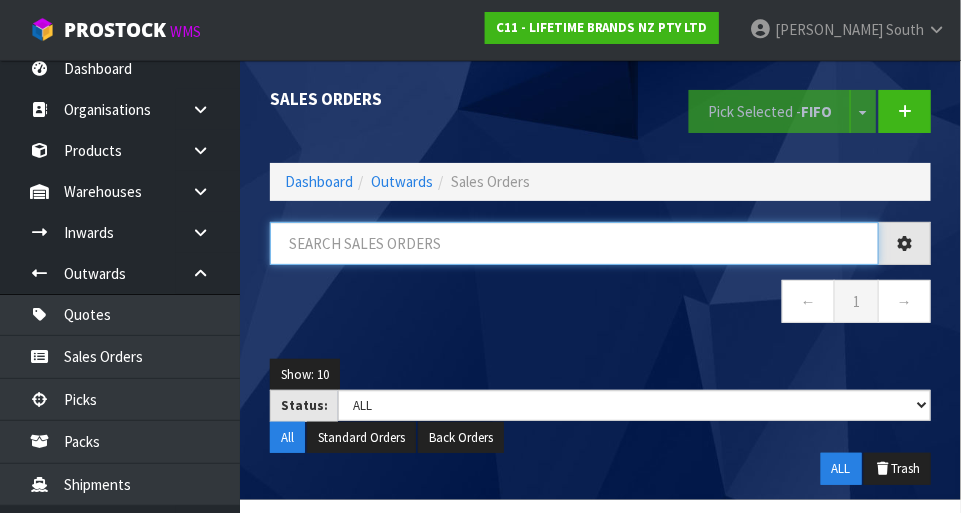 click at bounding box center (574, 243) 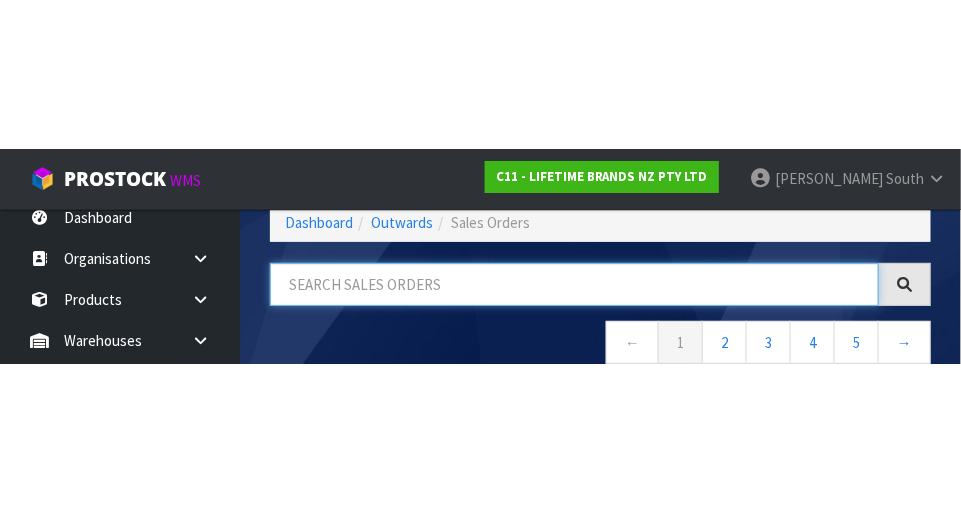 scroll, scrollTop: 135, scrollLeft: 0, axis: vertical 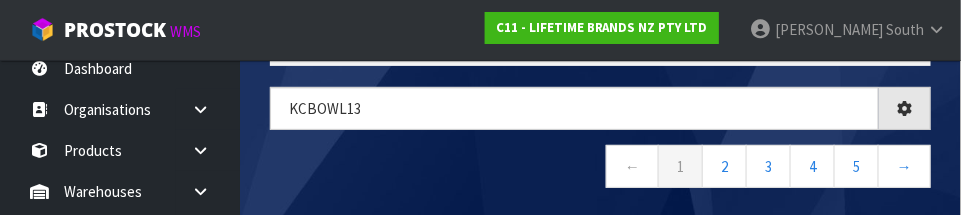 click on "←
1 2 3 4 5
→" at bounding box center [600, 169] 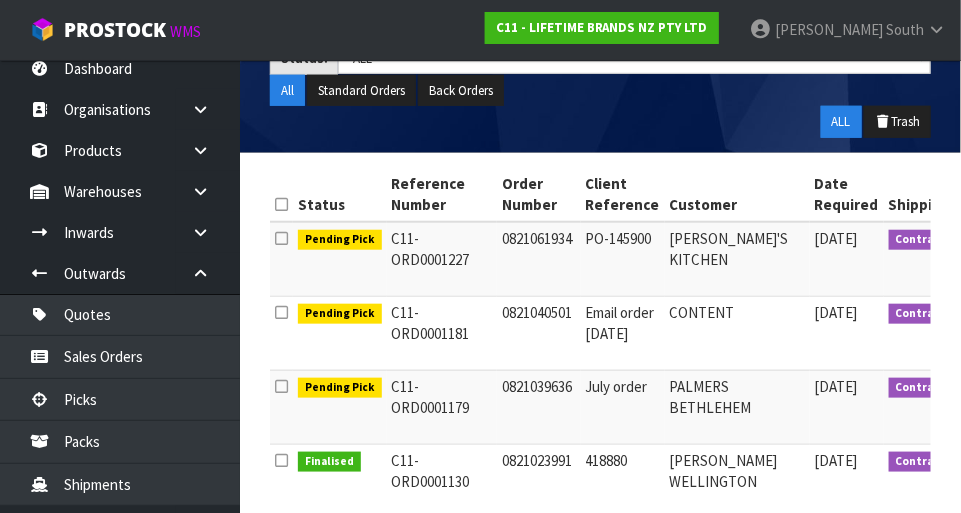 scroll, scrollTop: 344, scrollLeft: 0, axis: vertical 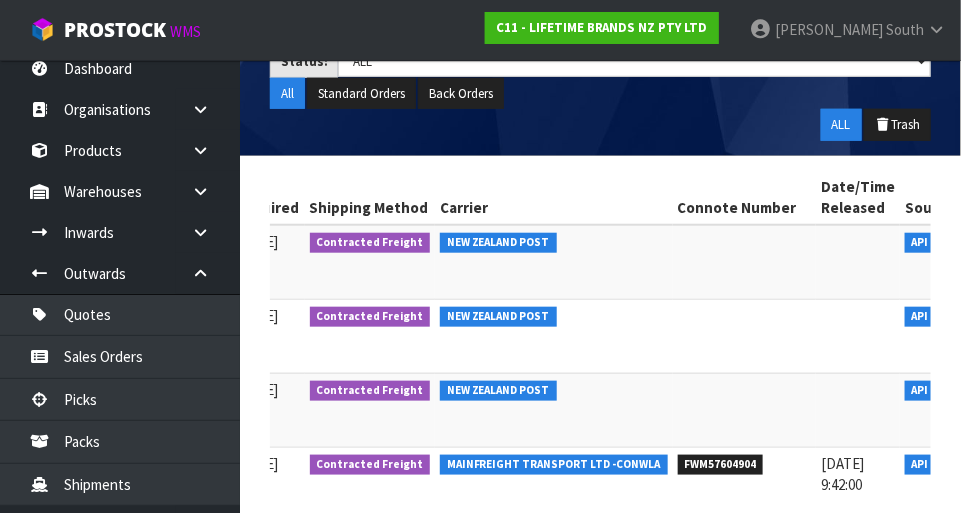 click at bounding box center [986, 247] 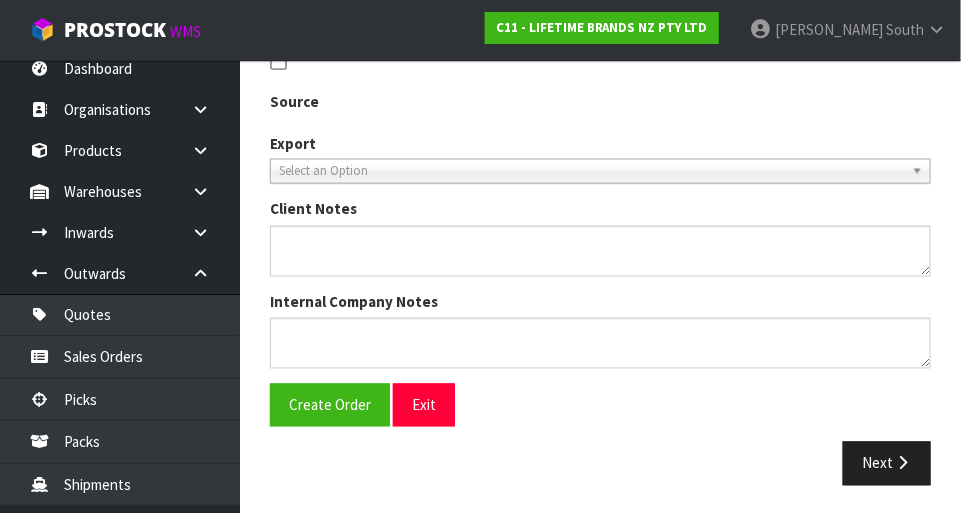 type on "0821061934" 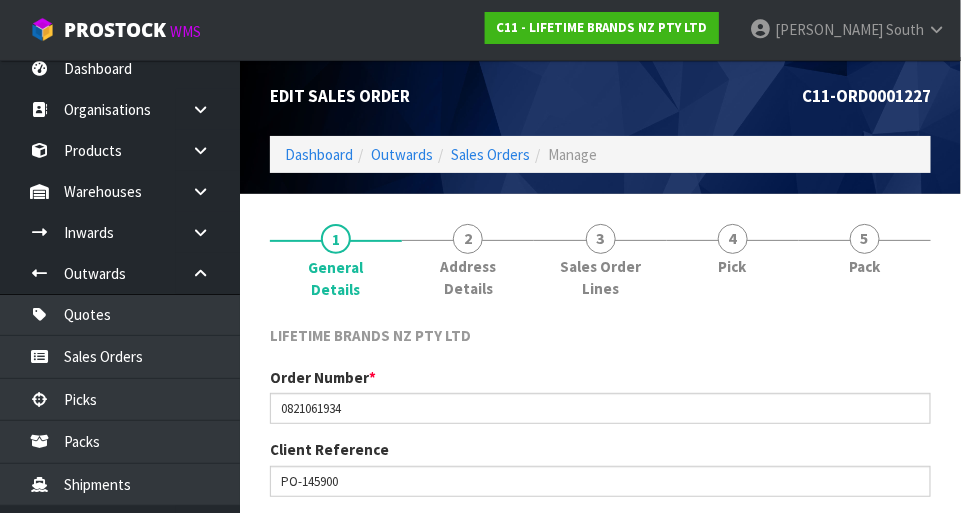 scroll, scrollTop: 28, scrollLeft: 0, axis: vertical 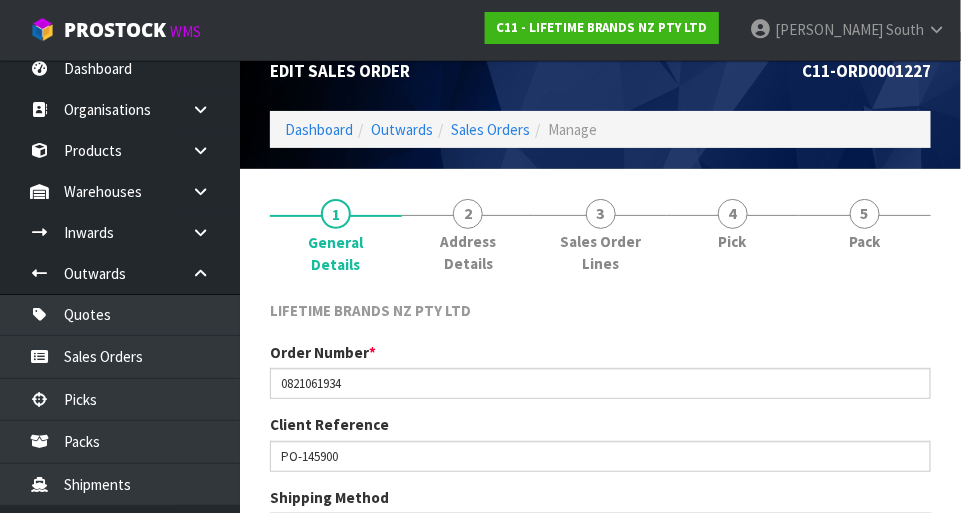 click on "4
Pick" at bounding box center [733, 223] 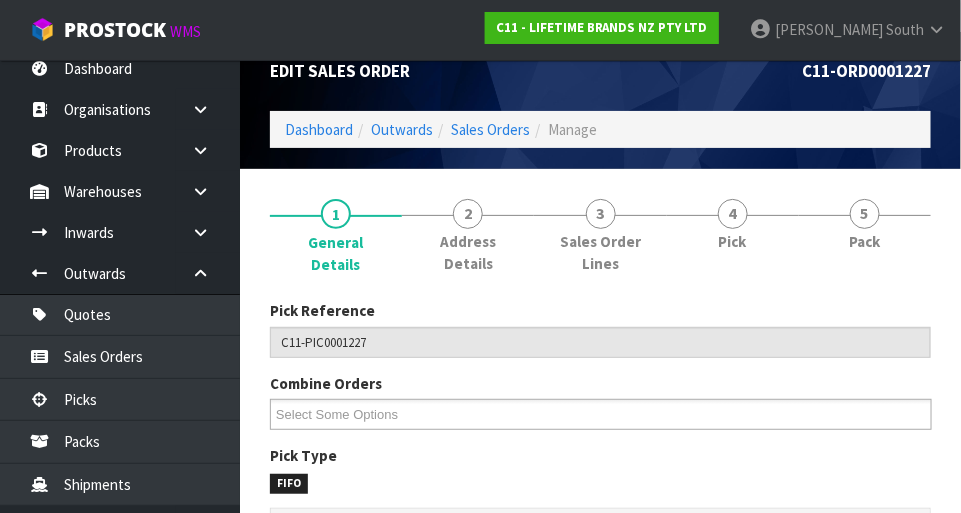 click on "4
Pick" at bounding box center (733, 223) 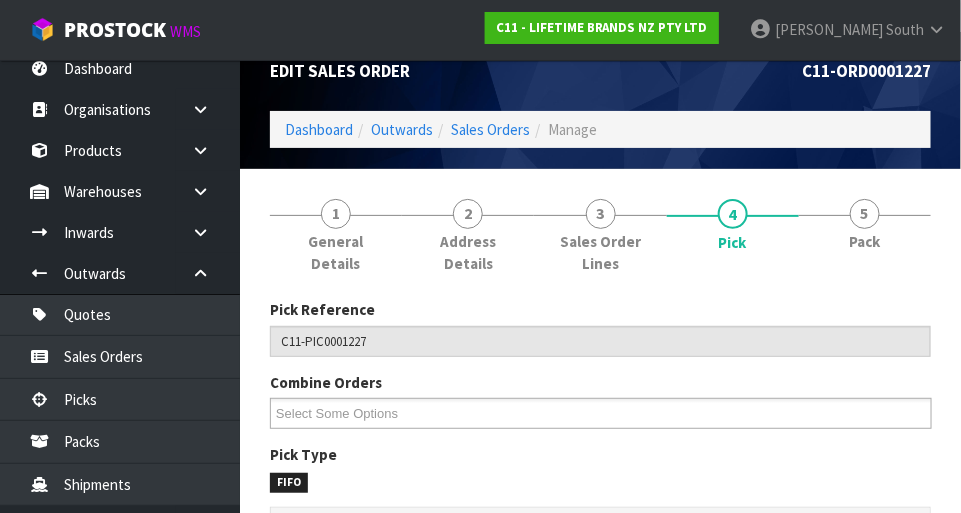 type 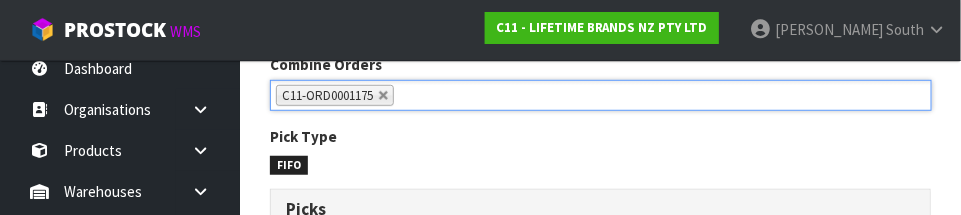 click on "1
General Details
2
Address Details
3
Sales Order Lines
4
Pick
5
Pack
Pick Reference
C11-PIC0001227
Combine Orders
C11-ORD0001175 C11-ORD0001176 C11-ORD0001177 C11-ORD0001178 C11-ORD0001179 C11-ORD0001181 C11-ORD0001182 C11-ORD0001184 C11-ORD0001185 C11-ORD0001191 C11-ORD0001193 C11-ORD0001194 C11-ORD0001197 C11-ORD0001199 C11-ORD0001200 C11-ORD0001201 C11-ORD0001202 C11-ORD0001203 C11-ORD0001204 C11-ORD0001205 C11-ORD0001206 C11-ORD0001209 C11-ORD0001210 C11-ORD0001211 C11-ORD0001212 C11-ORD0001213 C11-ORD0001215 C11-ORD0001217 C11-ORD0001218 C11-ORD0001220 C11-ORD0001221 C11-ORD0001222 C11-ORD0001225 C11-ORD0001226 C11-ORD0001227 C11-ORD0001228 C11-ORD0001230" at bounding box center [600, 1698] 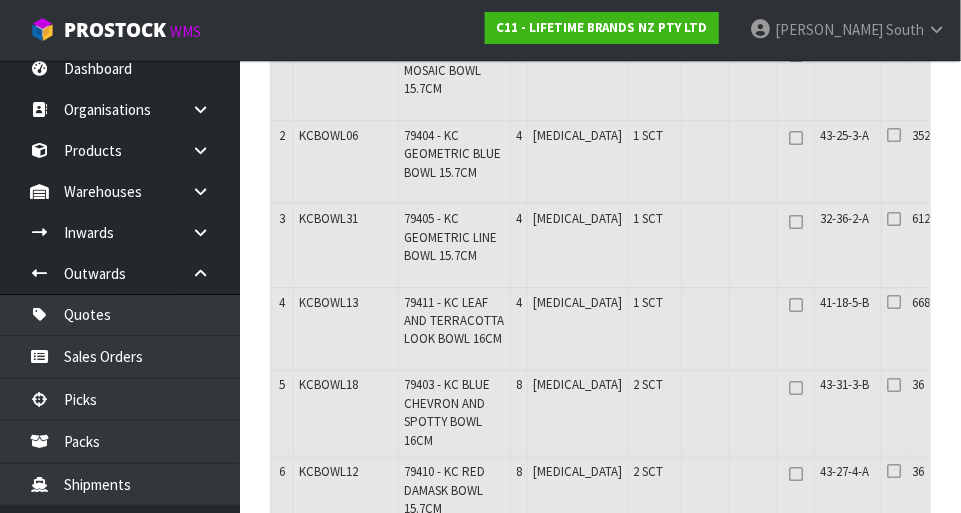 scroll, scrollTop: 678, scrollLeft: 0, axis: vertical 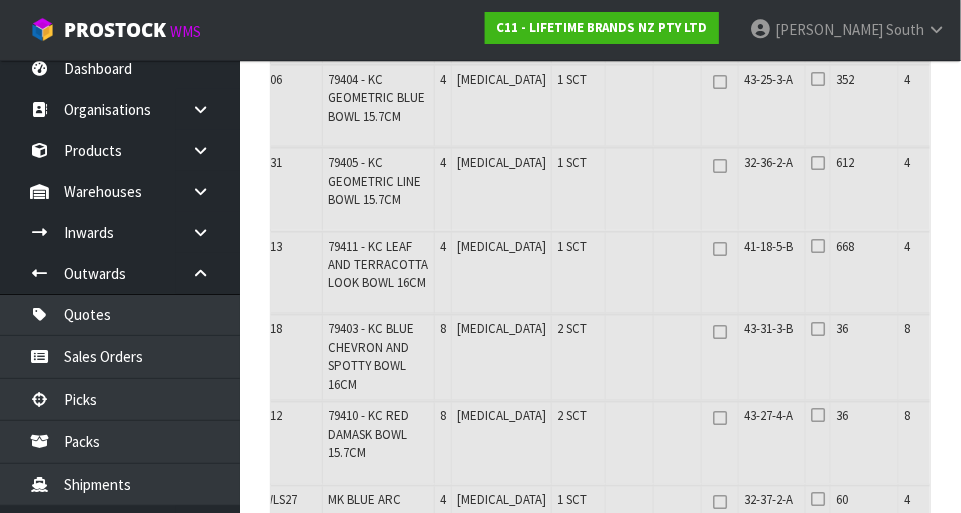 click at bounding box center (208, 191) 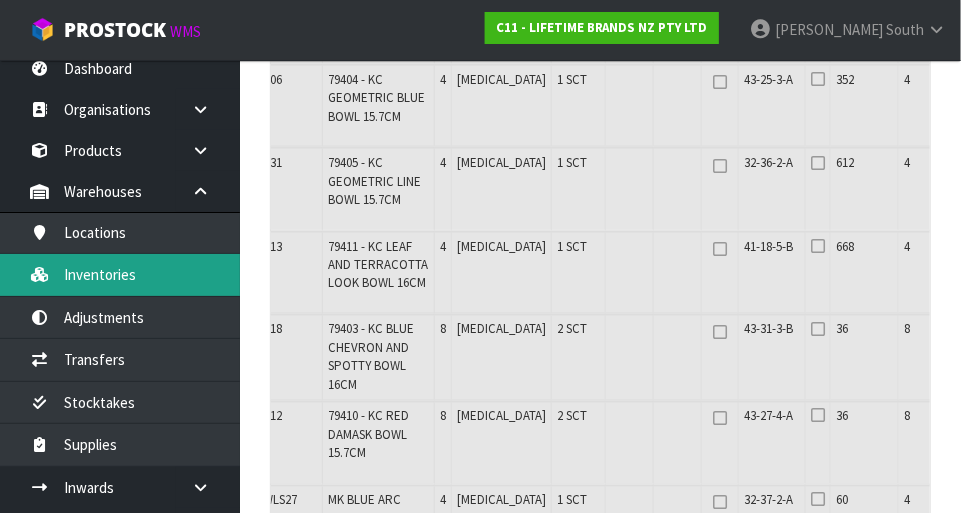 click on "Inventories" at bounding box center [120, 274] 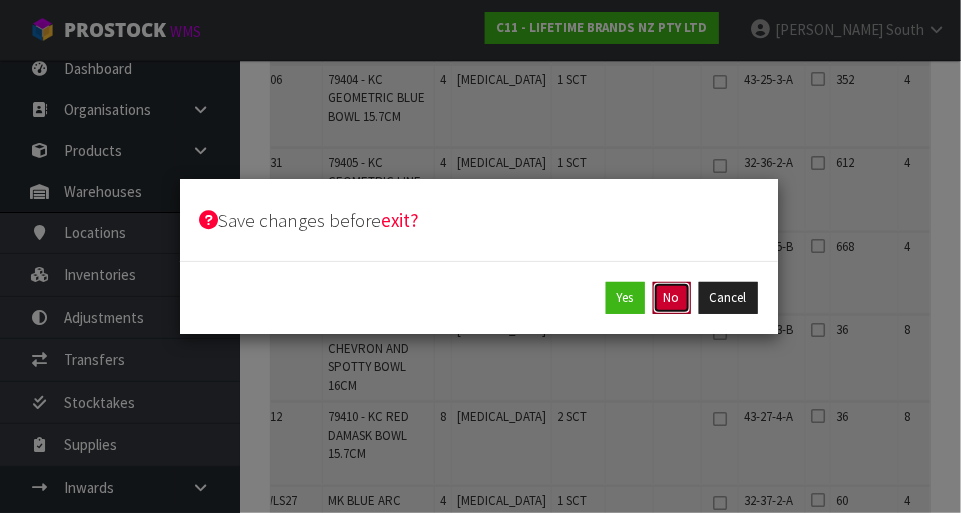 click on "No" at bounding box center (672, 298) 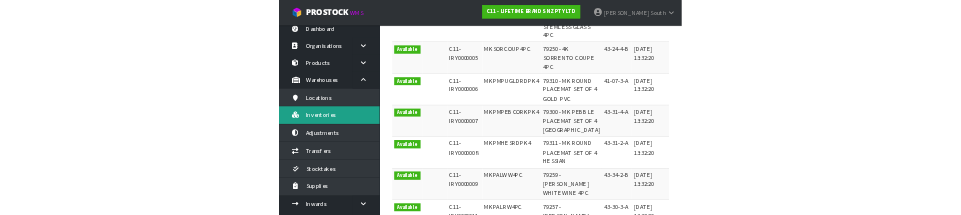 scroll, scrollTop: 0, scrollLeft: 0, axis: both 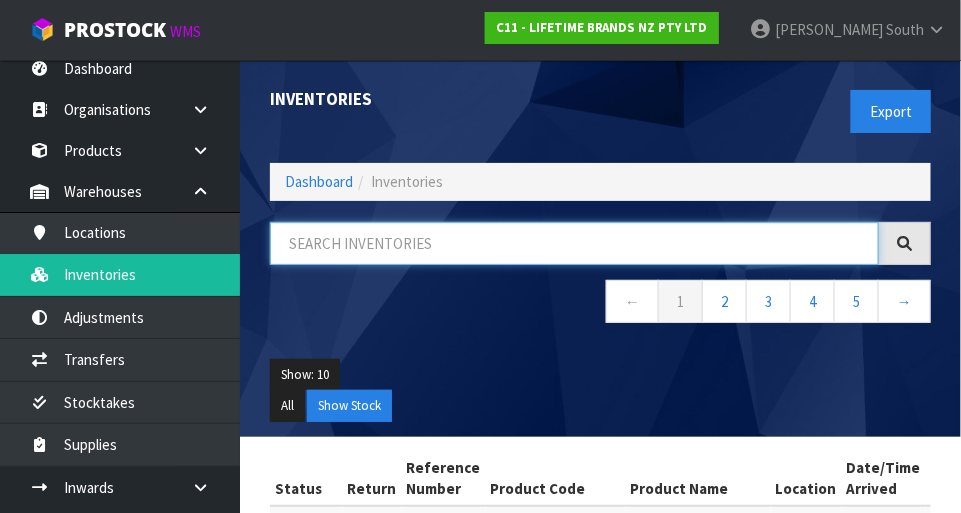 click at bounding box center [574, 243] 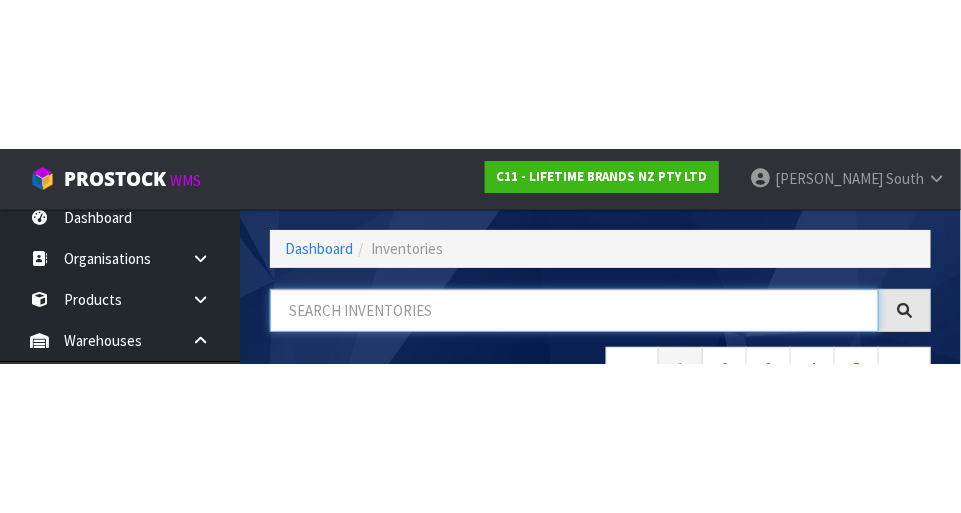 scroll, scrollTop: 135, scrollLeft: 0, axis: vertical 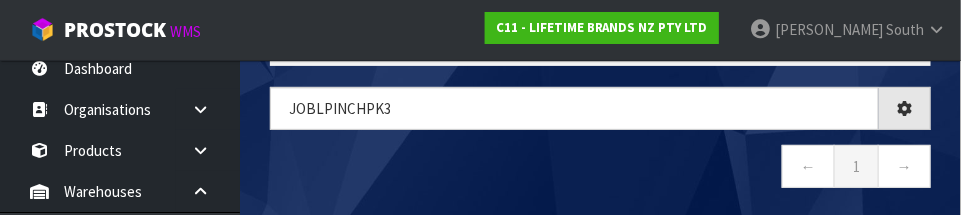 click on "←
1
→" at bounding box center [600, 169] 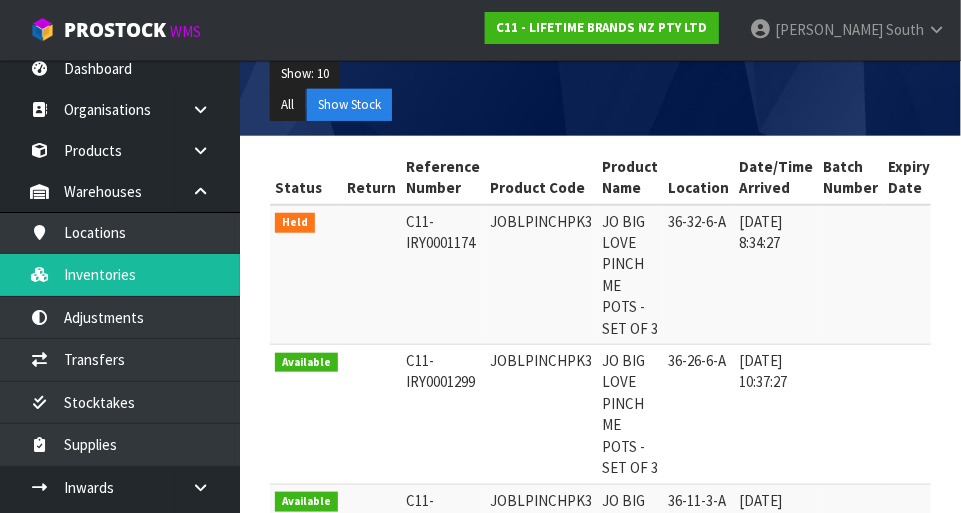 scroll, scrollTop: 297, scrollLeft: 0, axis: vertical 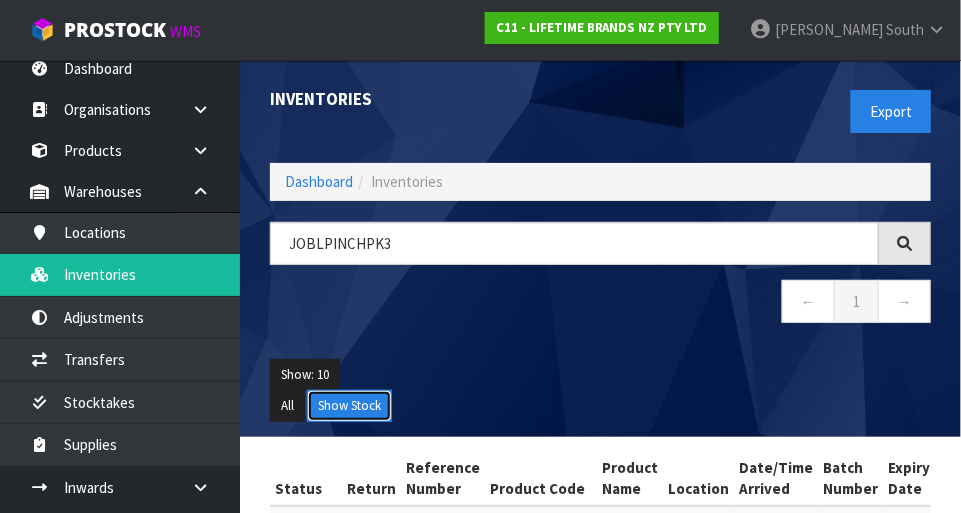 click on "Show Stock" at bounding box center [349, 406] 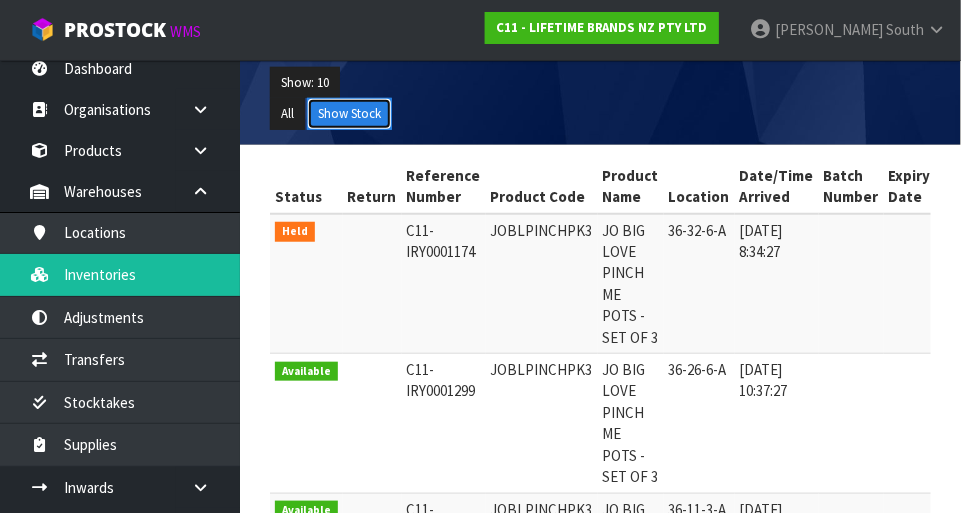 scroll, scrollTop: 290, scrollLeft: 0, axis: vertical 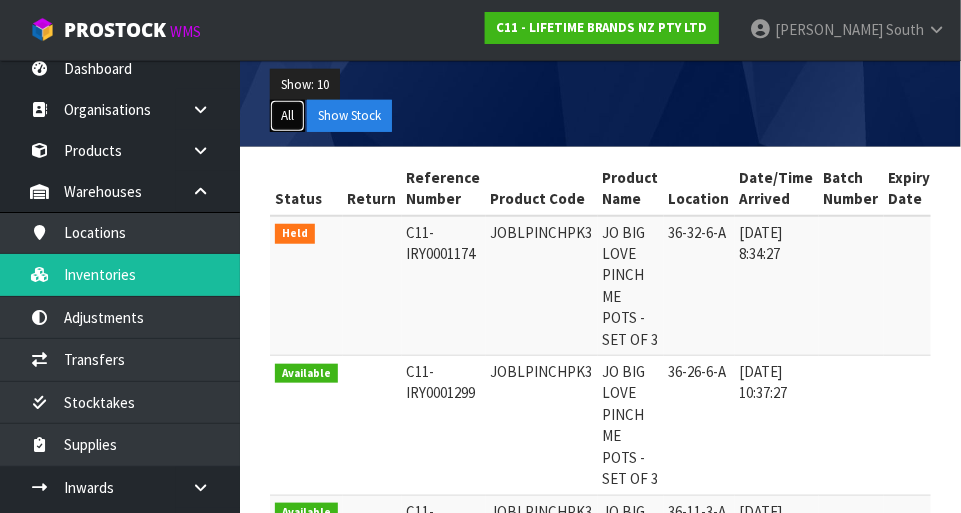 click on "All" at bounding box center [287, 116] 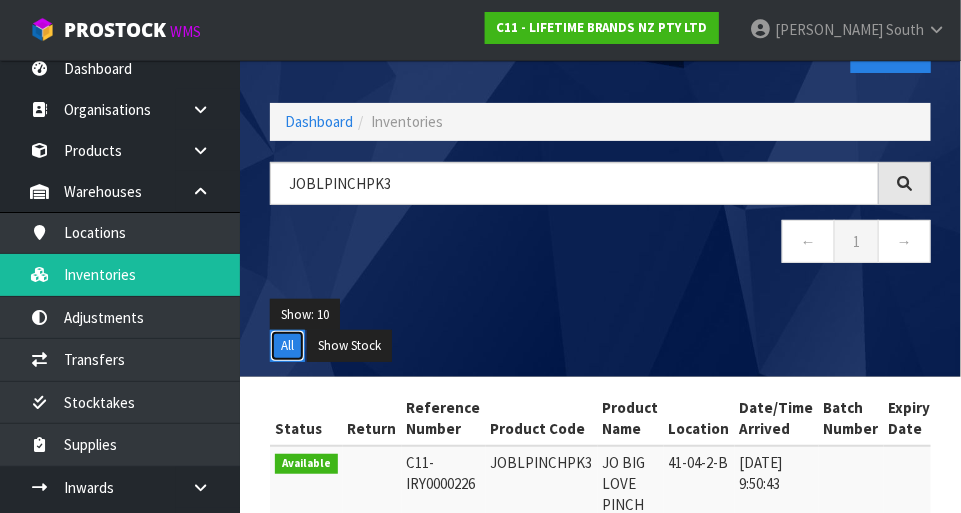 scroll, scrollTop: 0, scrollLeft: 0, axis: both 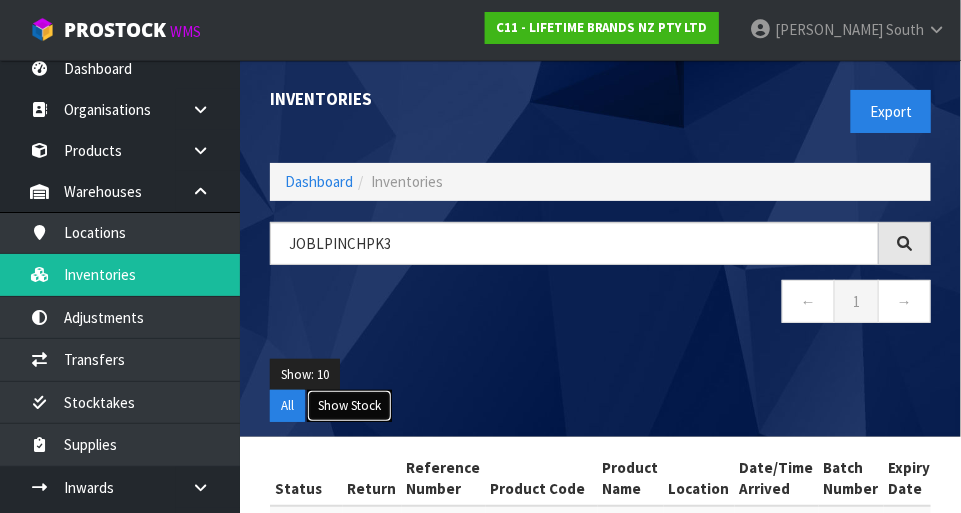 click on "Show Stock" at bounding box center (349, 406) 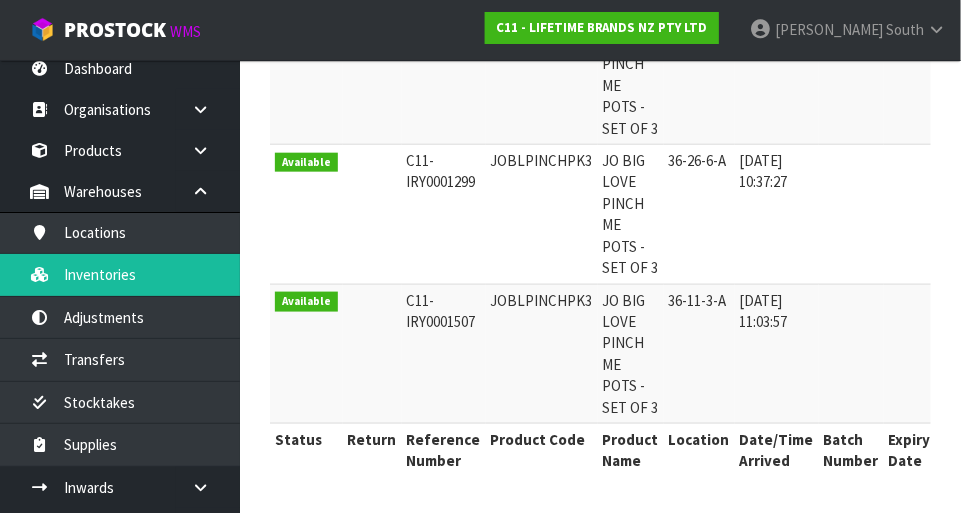 scroll, scrollTop: 502, scrollLeft: 0, axis: vertical 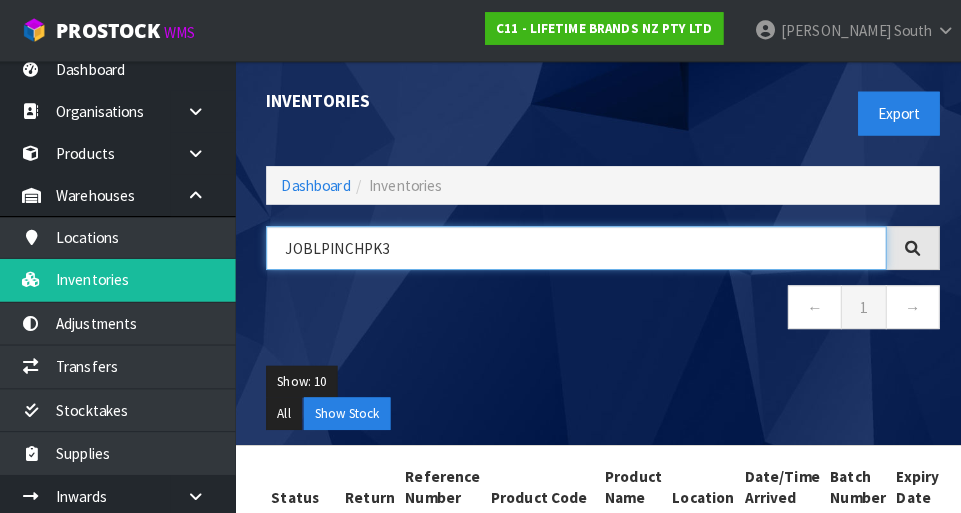 click on "JOBLPINCHPK3" at bounding box center [574, 243] 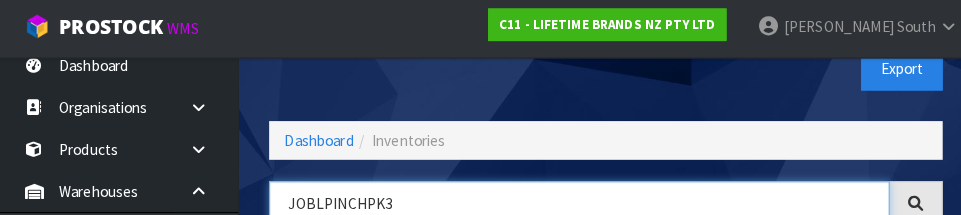 scroll, scrollTop: 133, scrollLeft: 0, axis: vertical 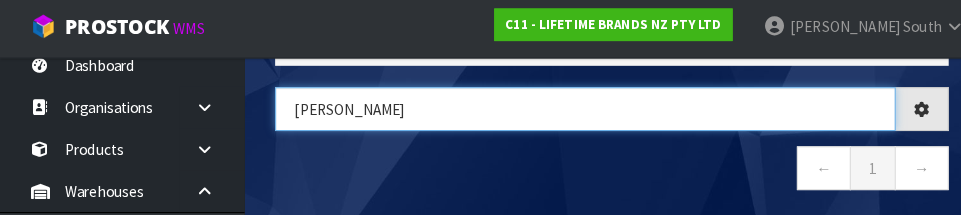 type on "J" 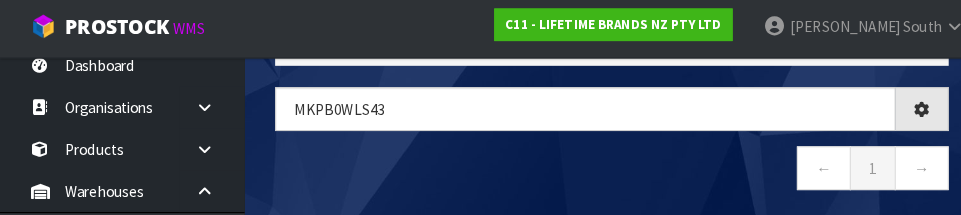 click on "←
1
→" at bounding box center [600, 171] 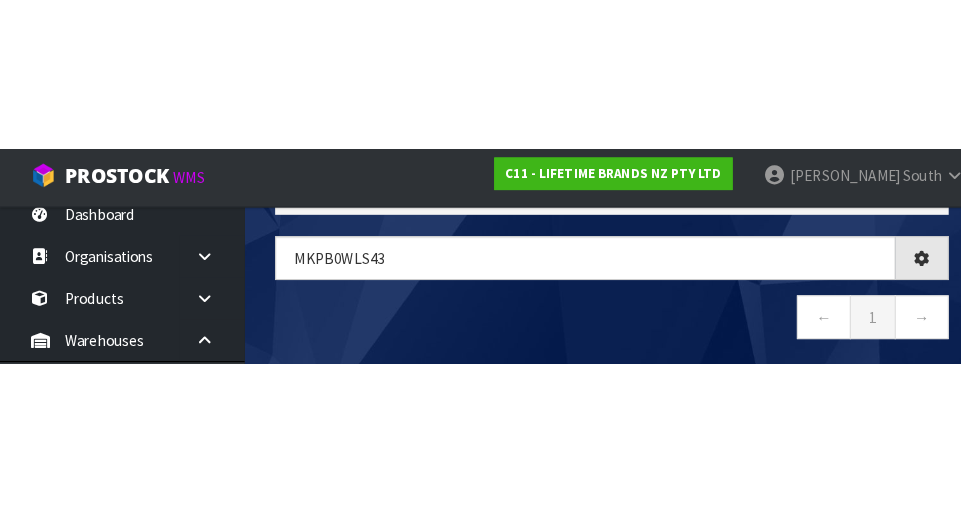 scroll, scrollTop: 112, scrollLeft: 0, axis: vertical 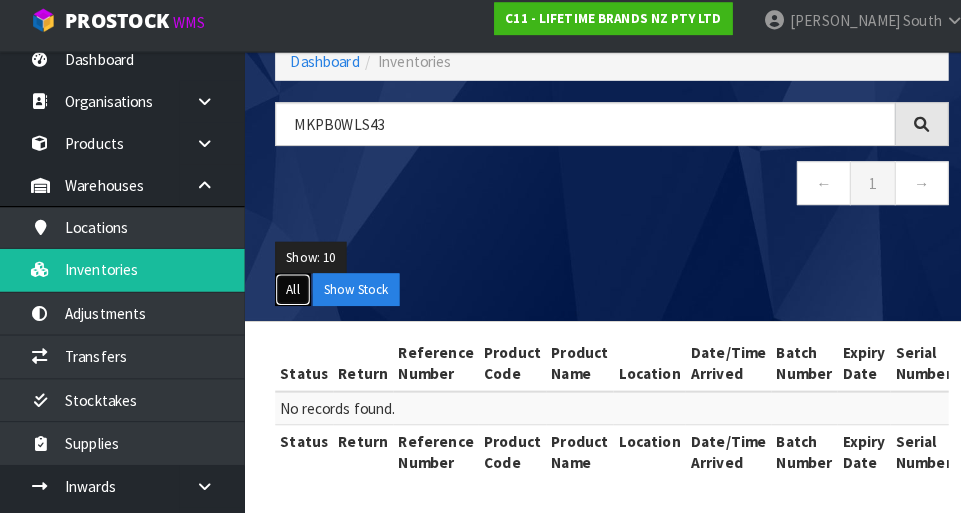 click on "All" at bounding box center [287, 294] 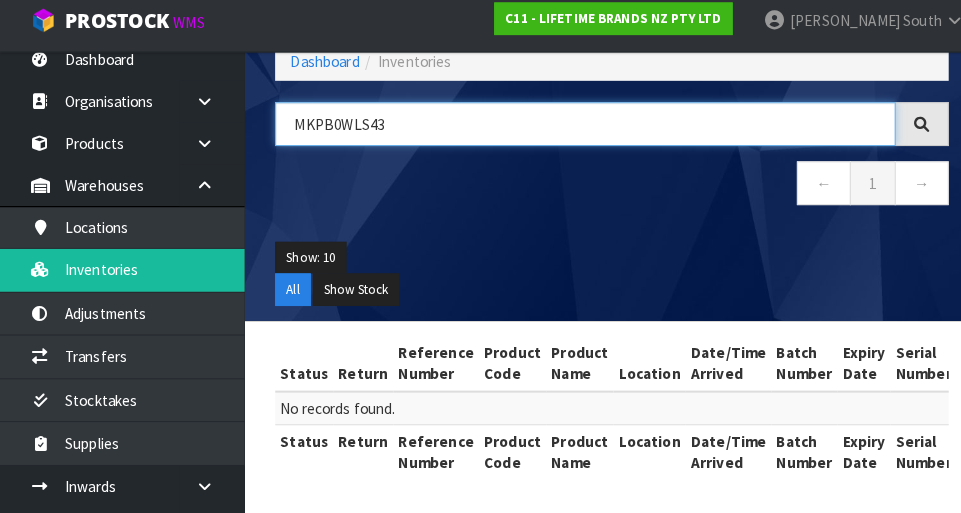 click on "MKPB0WLS43" at bounding box center (574, 131) 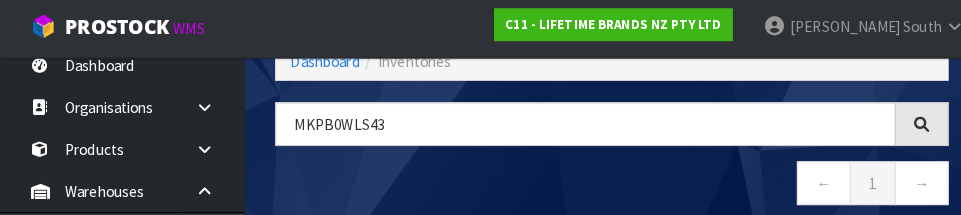 click on "←
1
→" at bounding box center [600, 186] 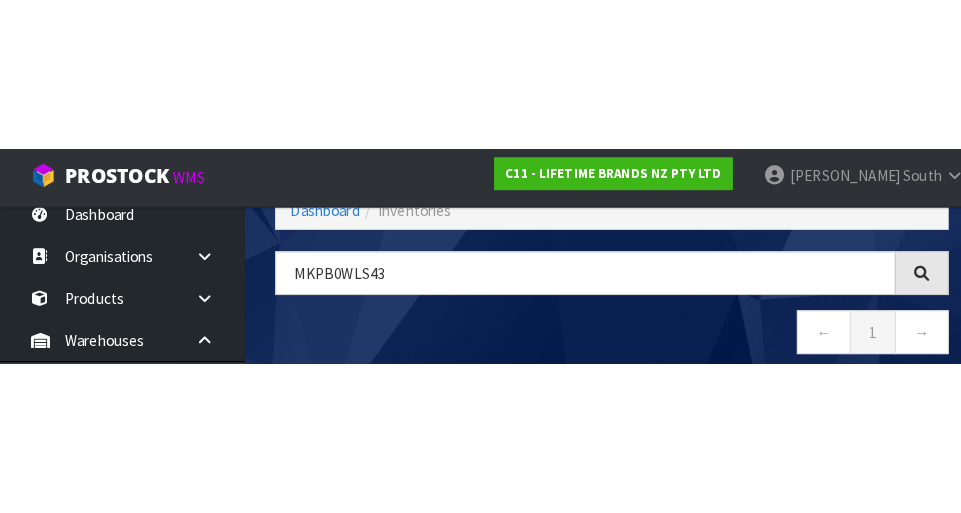 scroll, scrollTop: 112, scrollLeft: 0, axis: vertical 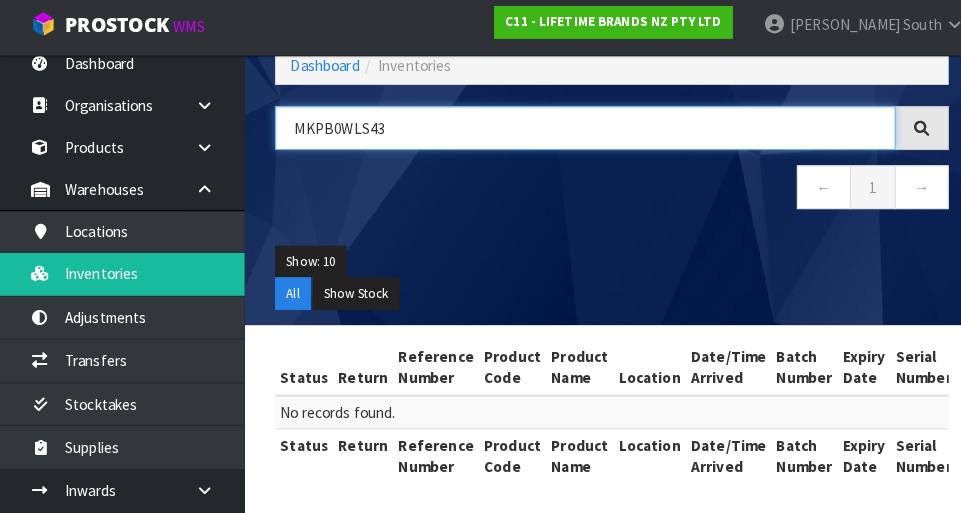 click on "MKPB0WLS43" at bounding box center (574, 131) 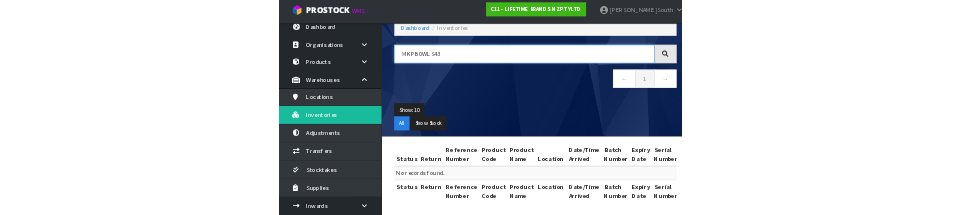 scroll, scrollTop: 115, scrollLeft: 0, axis: vertical 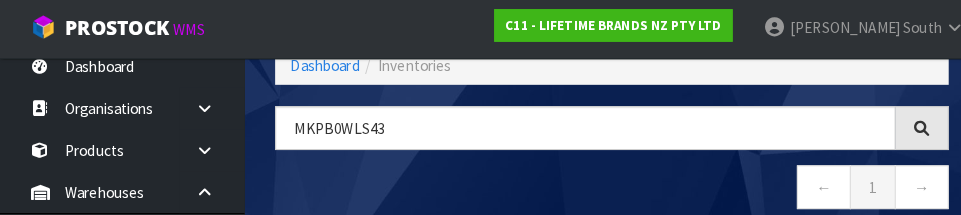 click on "←
1
→" at bounding box center (600, 189) 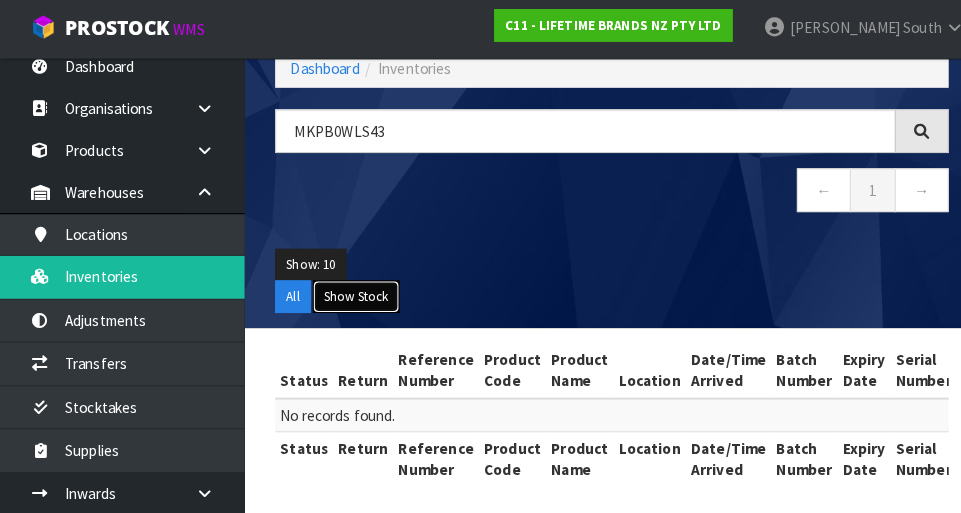 click on "Show Stock" at bounding box center [349, 294] 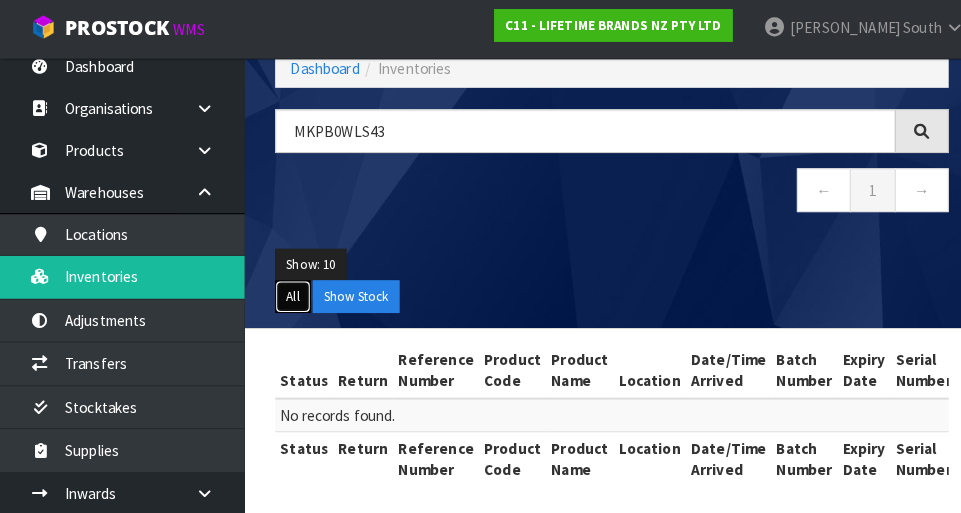 click on "All" at bounding box center [287, 294] 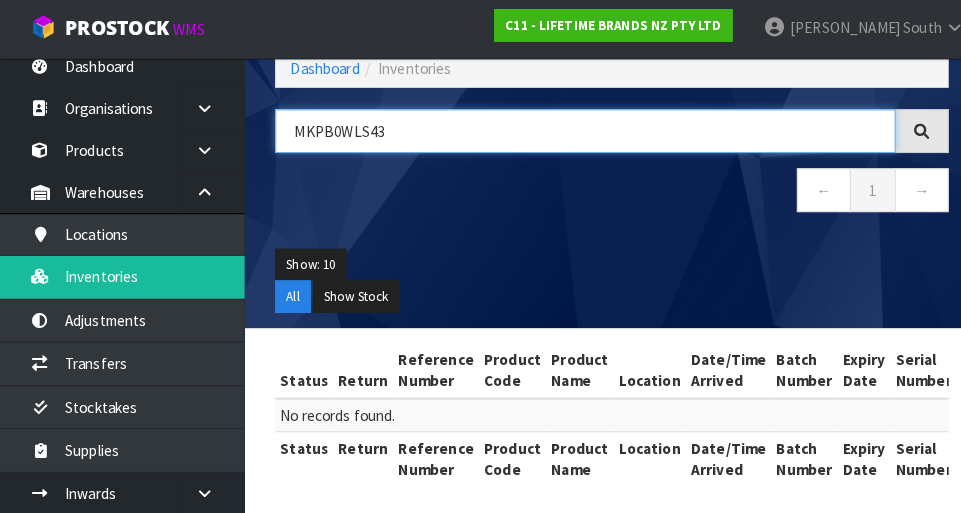 click on "MKPB0WLS43" at bounding box center (574, 131) 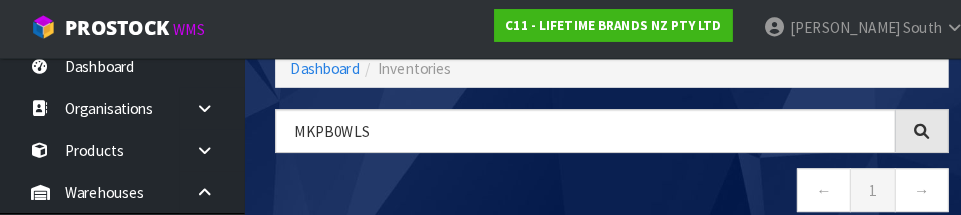 click on "←
1
→" at bounding box center [600, 192] 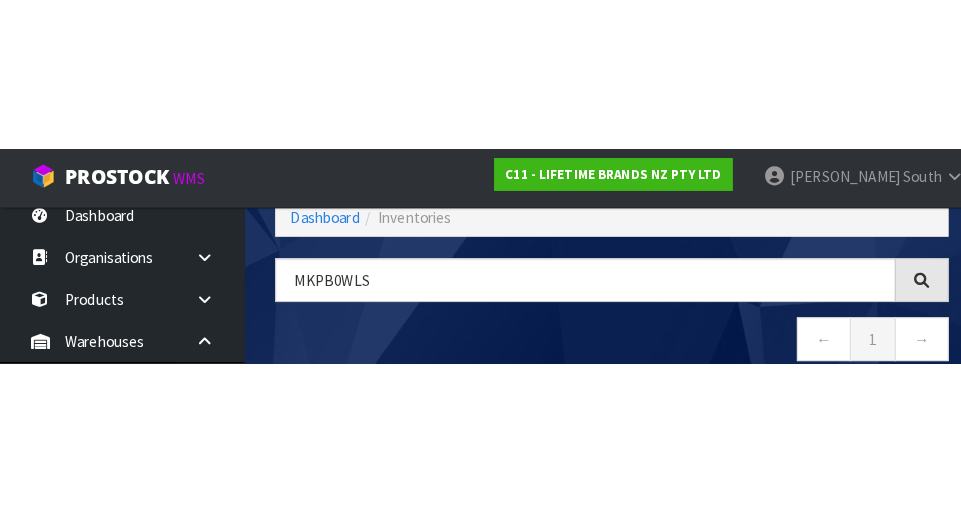 scroll, scrollTop: 112, scrollLeft: 0, axis: vertical 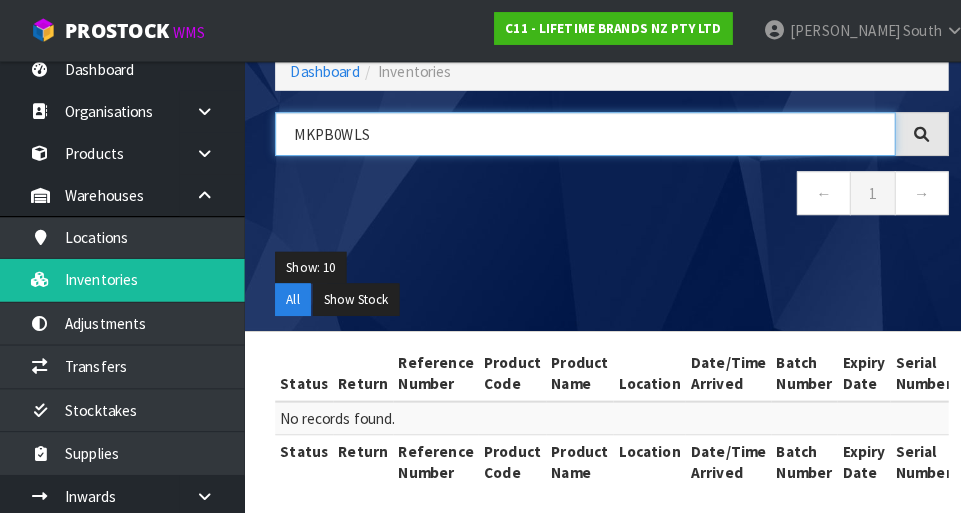 click on "MKPB0WLS" at bounding box center [574, 131] 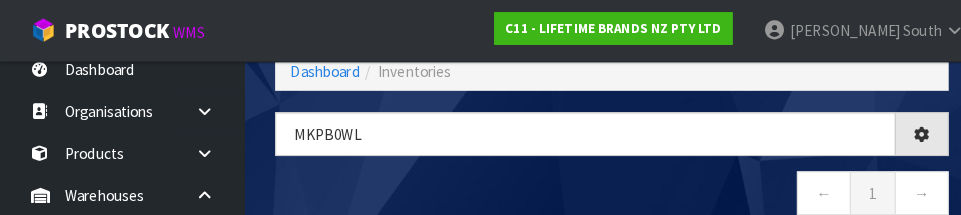click on "←
1
→" at bounding box center (600, 192) 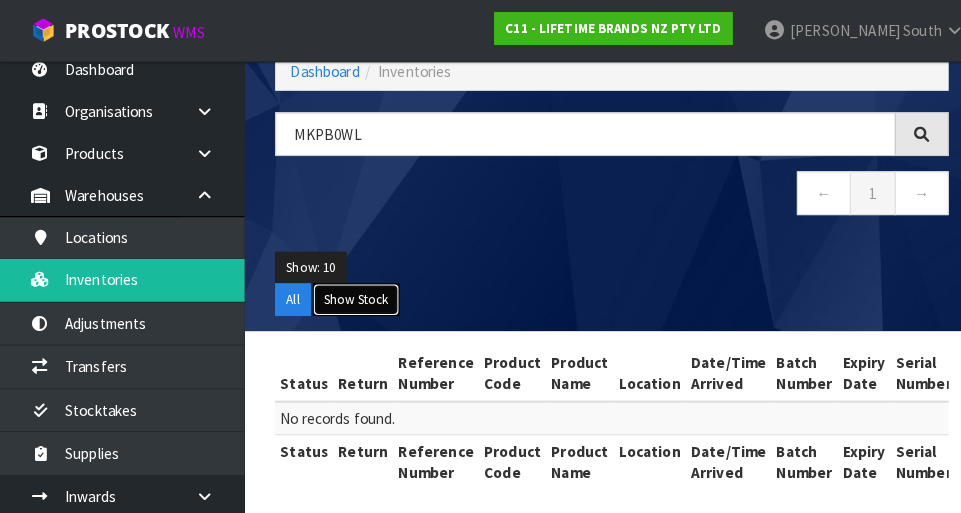 click on "Show Stock" at bounding box center (349, 294) 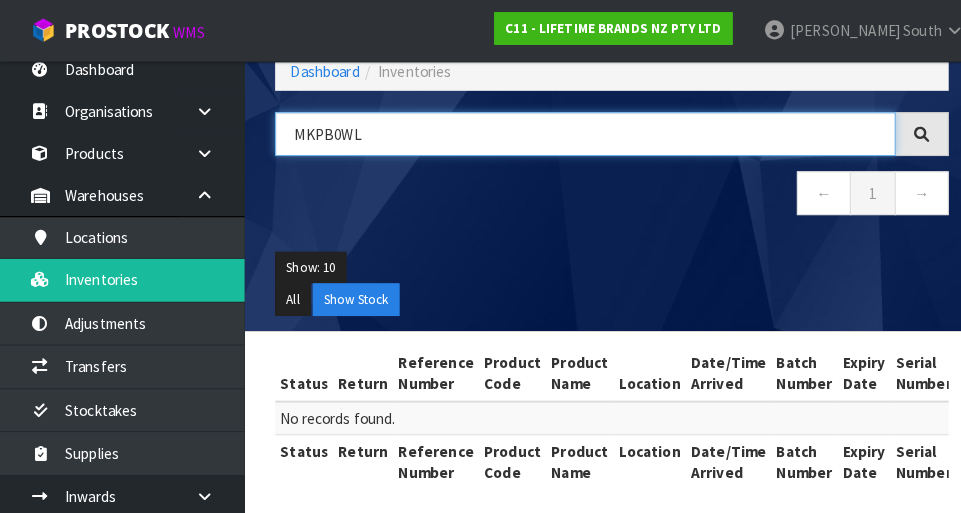 click on "MKPB0WL" at bounding box center [574, 131] 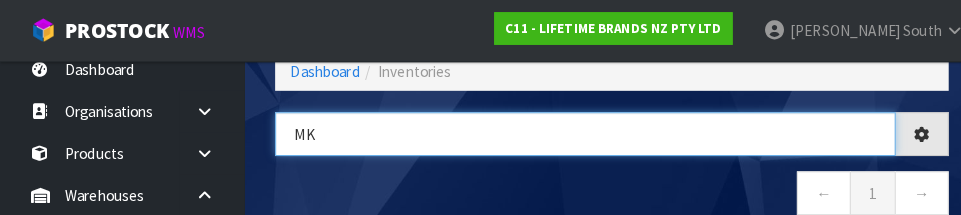 type on "M" 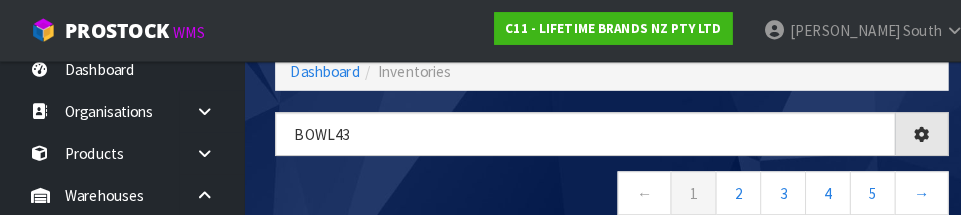 click on "←
1 2 3 4 5
→" at bounding box center [600, 192] 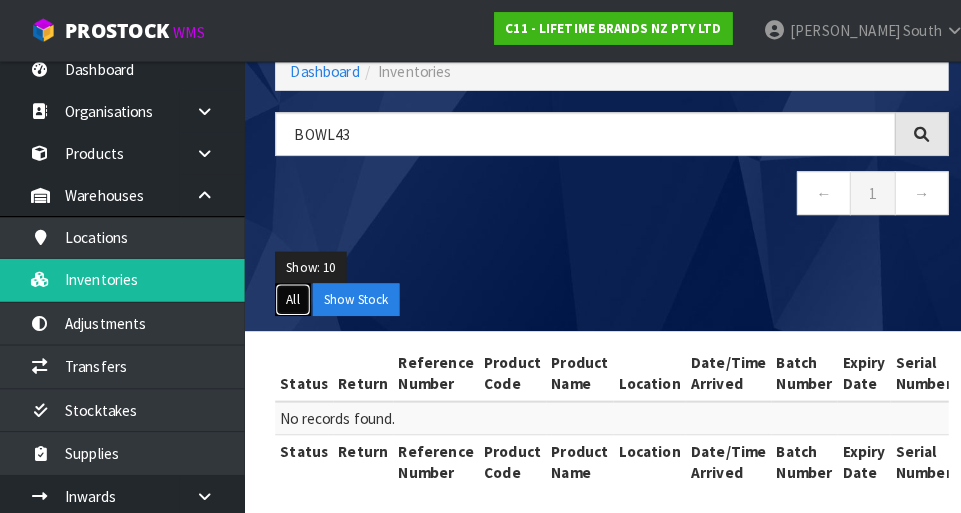 click on "All" at bounding box center (287, 294) 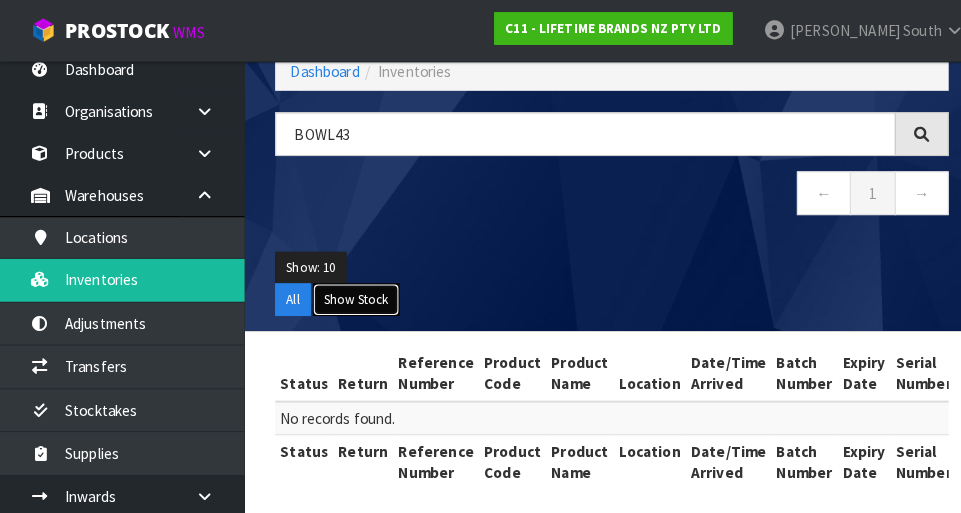 click on "Show Stock" at bounding box center [349, 294] 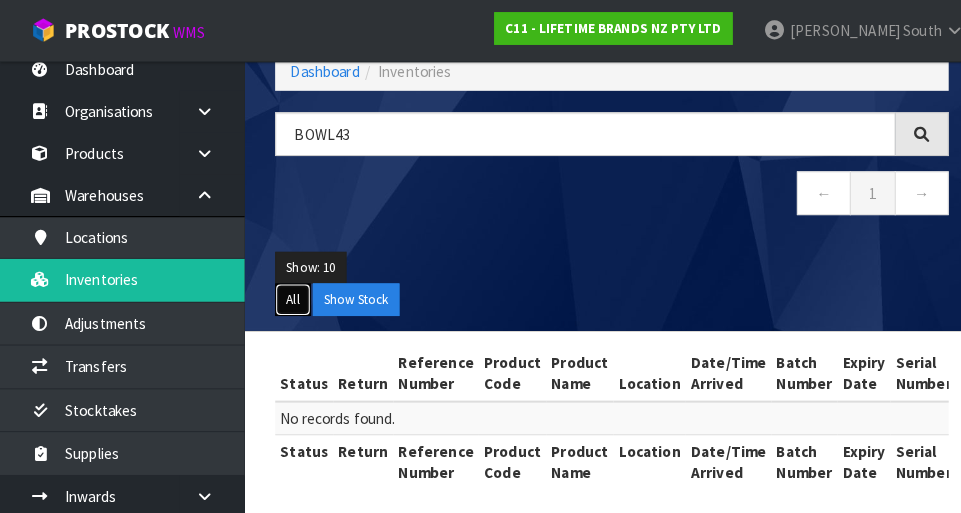 click on "All" at bounding box center [287, 294] 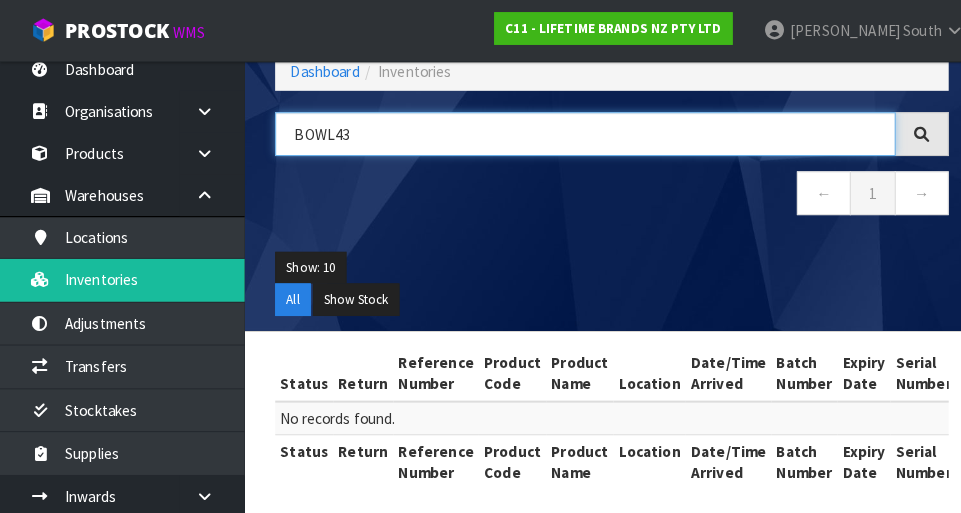click on "BOWL43" at bounding box center [574, 131] 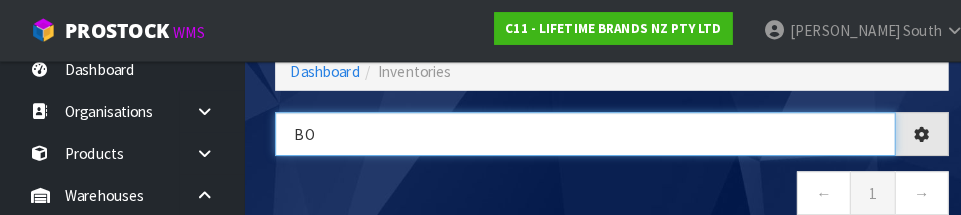 type on "B" 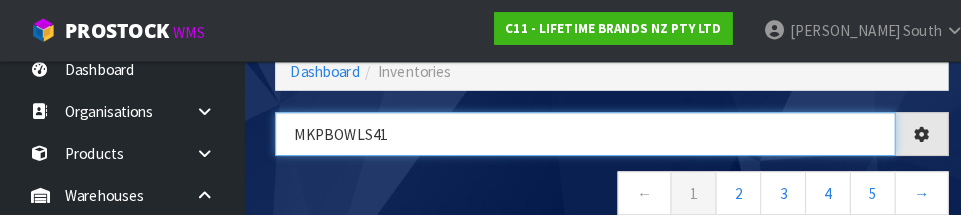 type on "MKPBOWLS41" 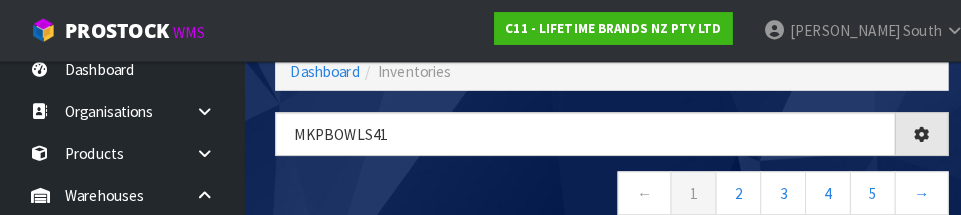 click on "←
1 2 3 4 5
→" at bounding box center (600, 192) 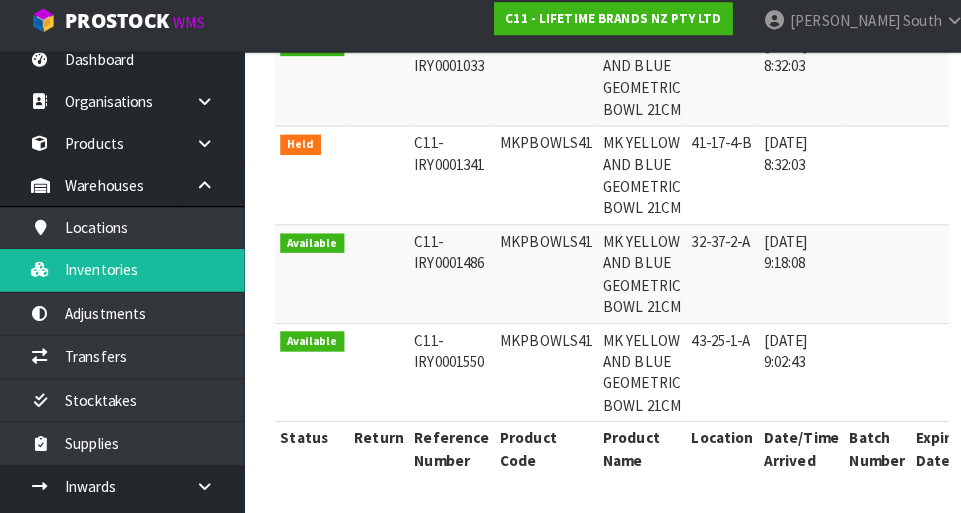 scroll, scrollTop: 480, scrollLeft: 0, axis: vertical 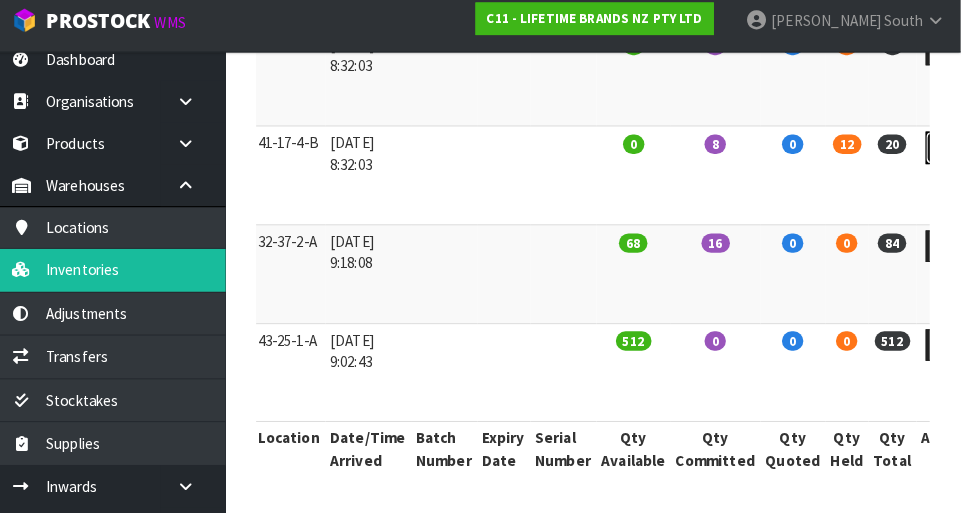 click at bounding box center (945, 155) 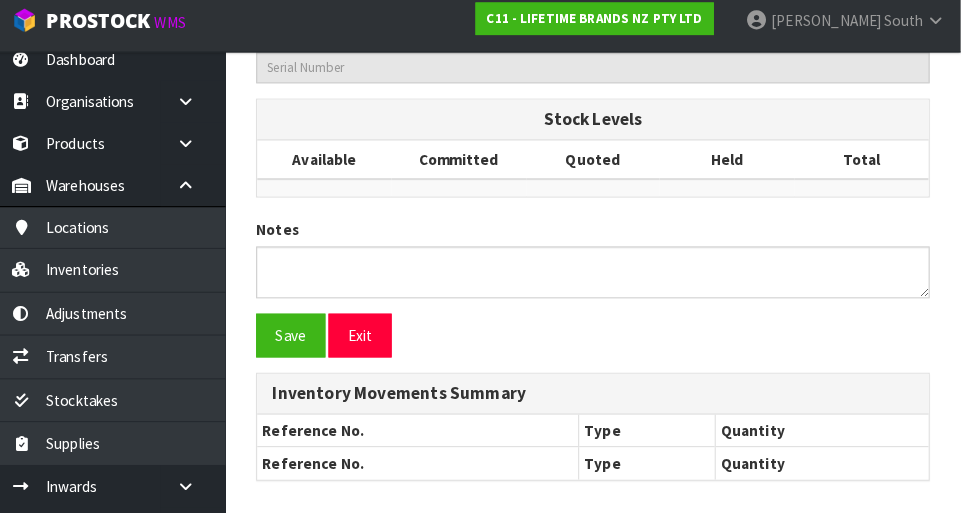 type on "MKPBOWLS41" 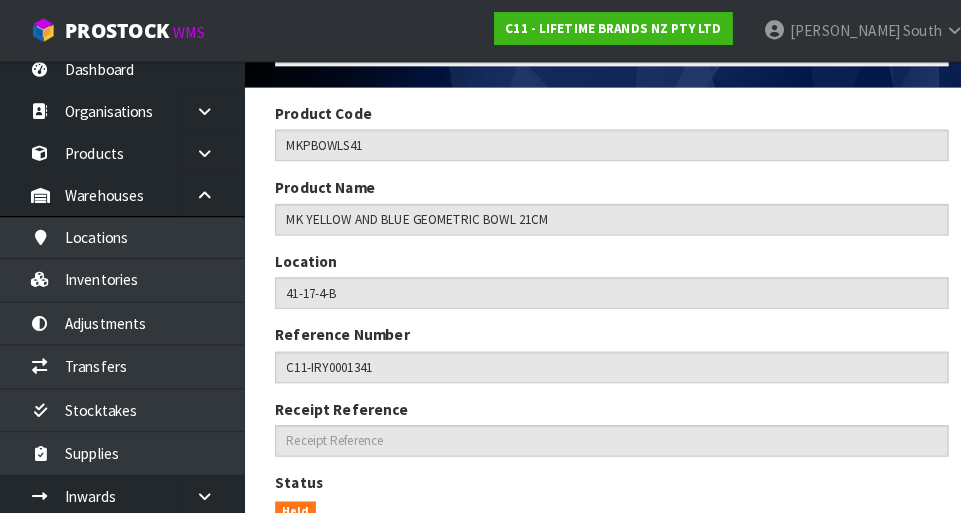 scroll, scrollTop: 0, scrollLeft: 0, axis: both 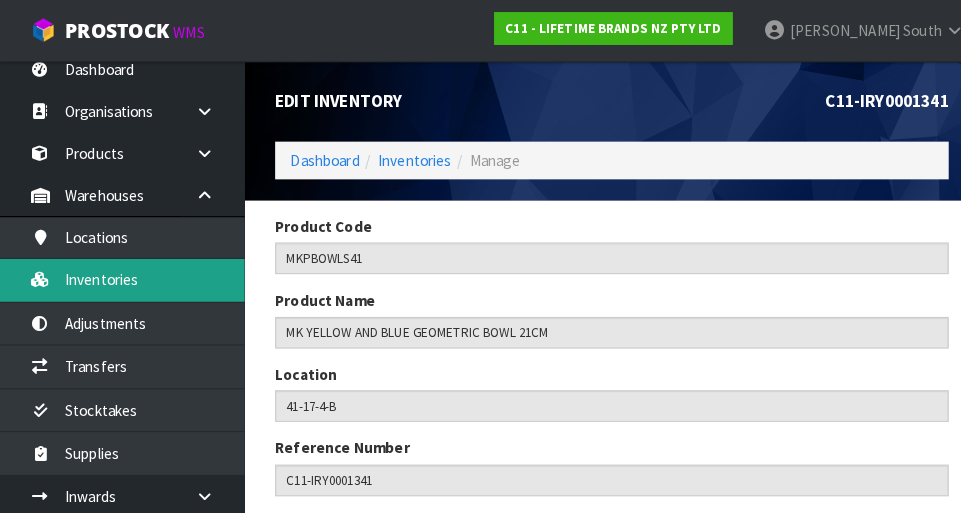click on "Inventories" at bounding box center (120, 274) 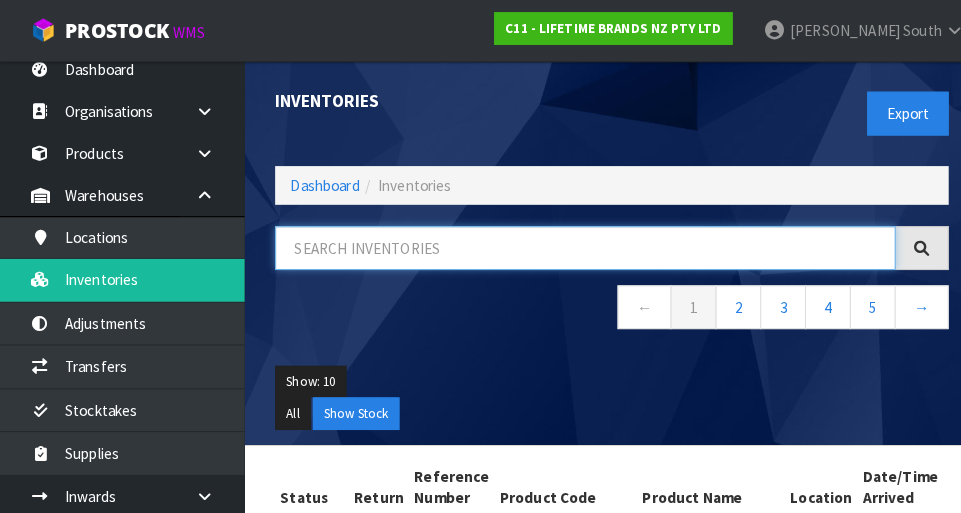 paste on "MKPBOWLS41" 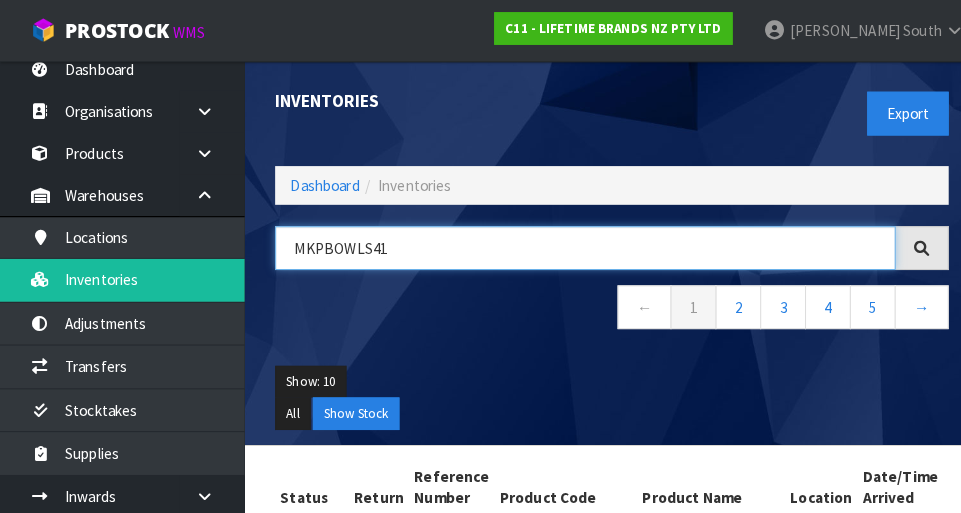 type on "MKPBOWLS41" 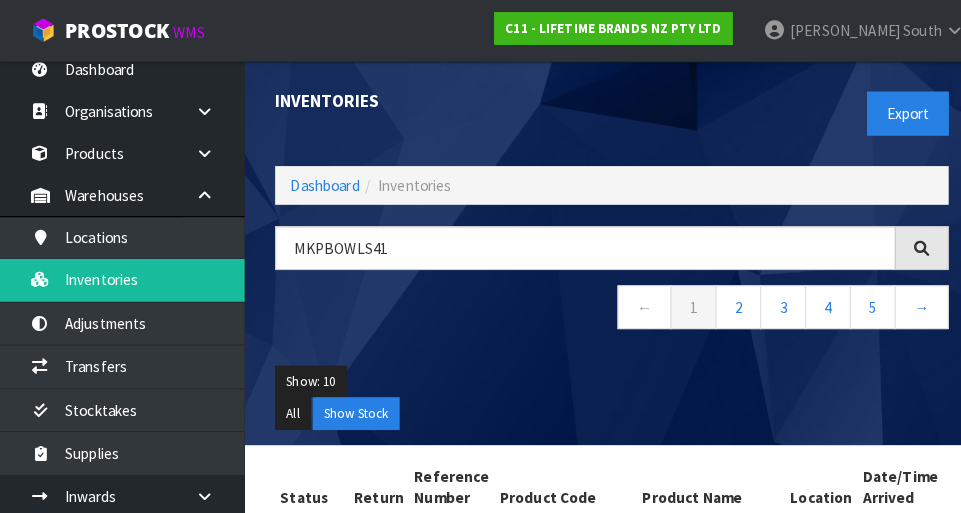 click on "Show: 10
5
10
25
50" at bounding box center [600, 375] 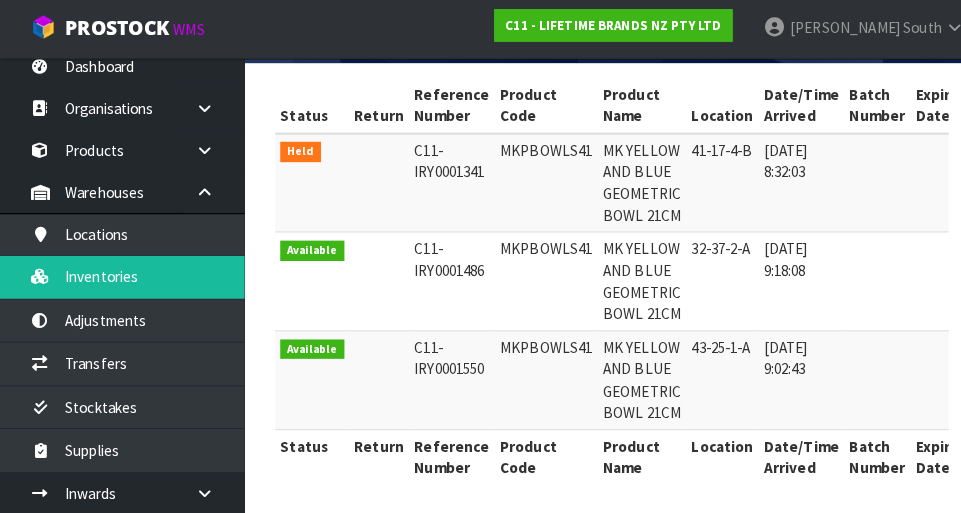 scroll, scrollTop: 401, scrollLeft: 0, axis: vertical 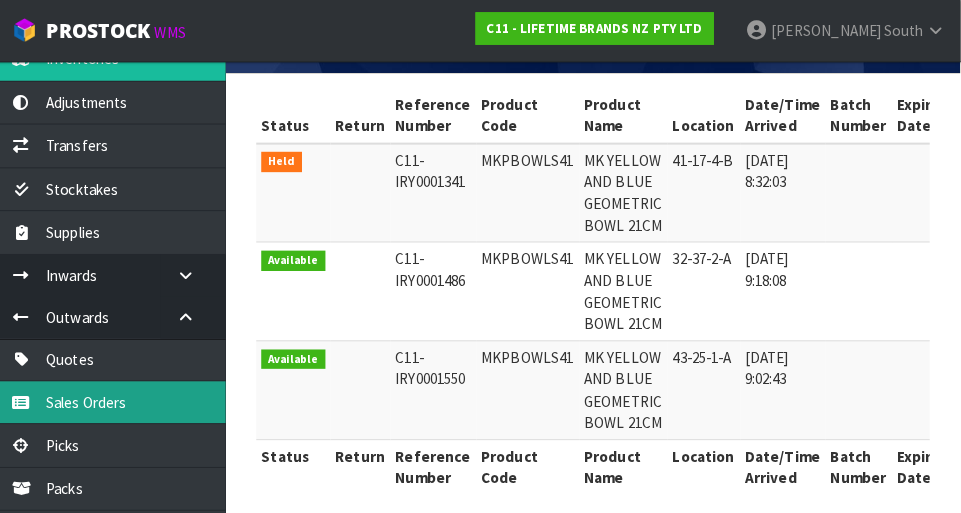 click on "Sales Orders" at bounding box center (120, 394) 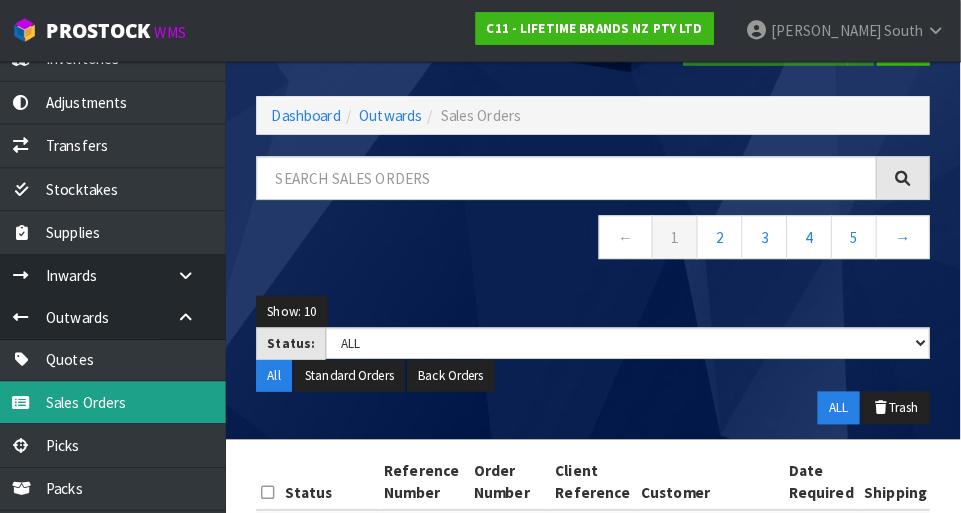 scroll, scrollTop: 0, scrollLeft: 0, axis: both 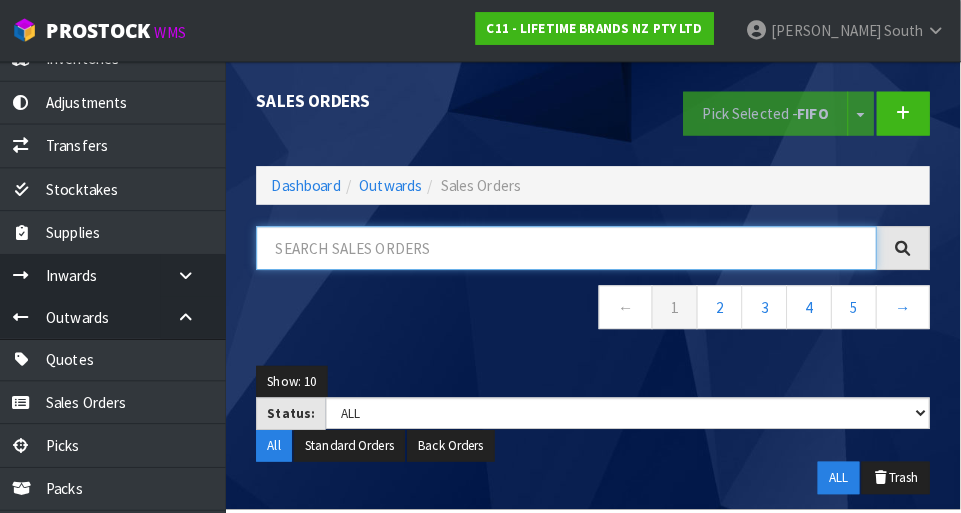 paste on "MKPBOWLS41" 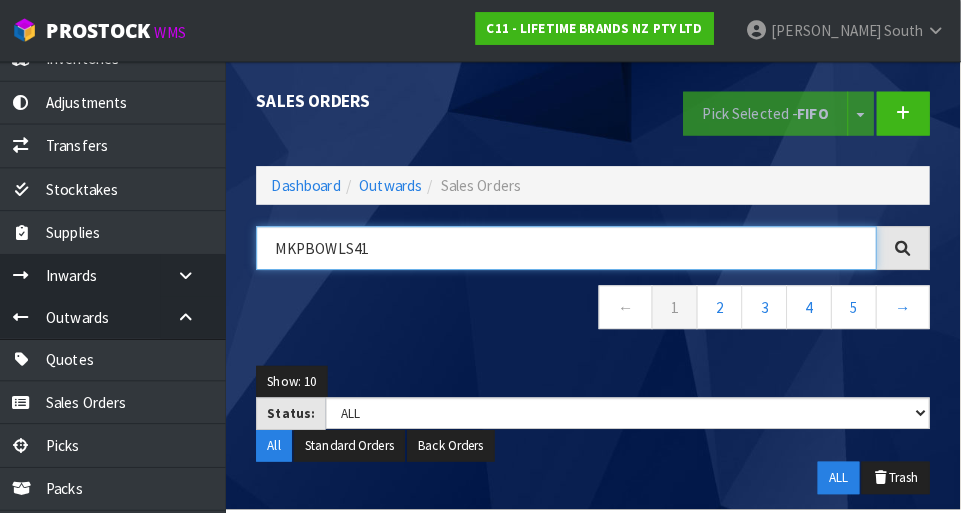 type on "MKPBOWLS41" 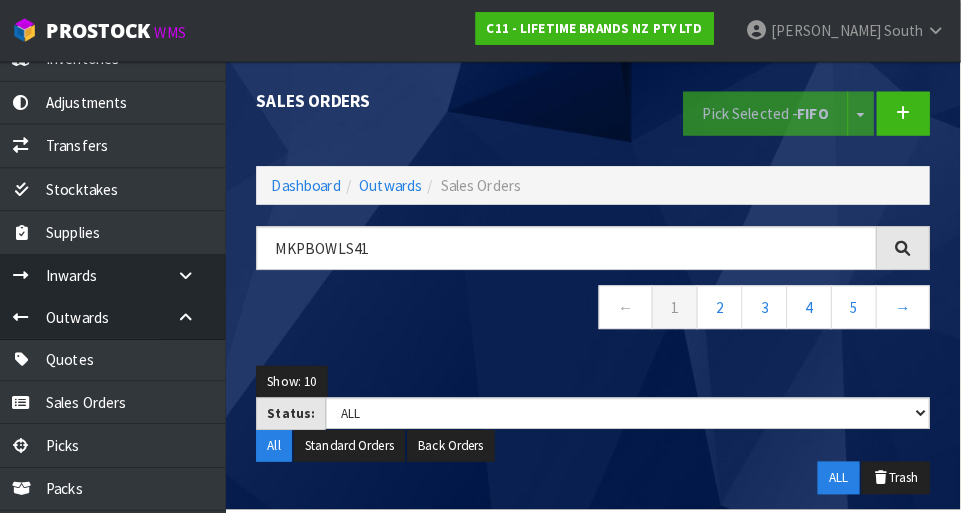 click on "←
1 2 3 4 5
→" at bounding box center (600, 304) 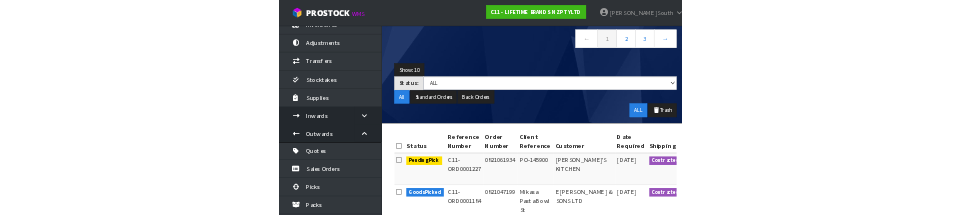 scroll, scrollTop: 0, scrollLeft: 0, axis: both 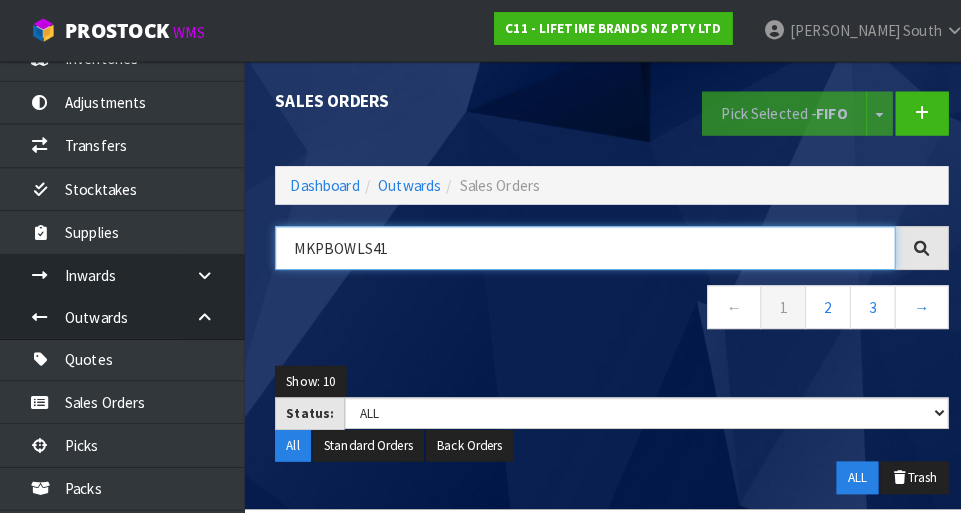 click on "MKPBOWLS41" at bounding box center [574, 243] 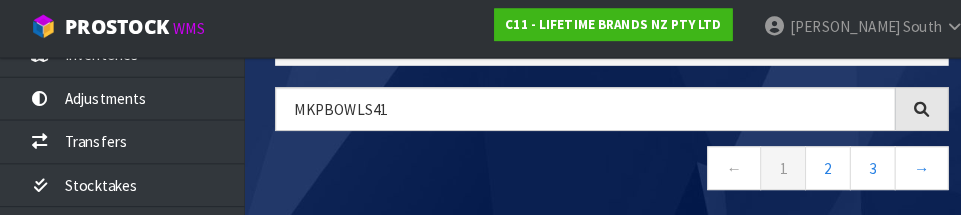 click on "←
1 2 3
→" at bounding box center [600, 171] 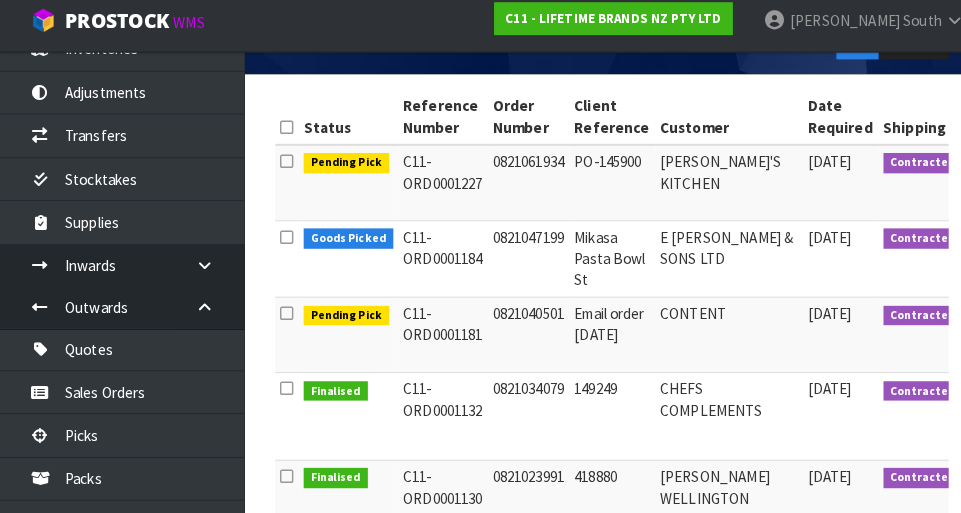 scroll, scrollTop: 425, scrollLeft: 0, axis: vertical 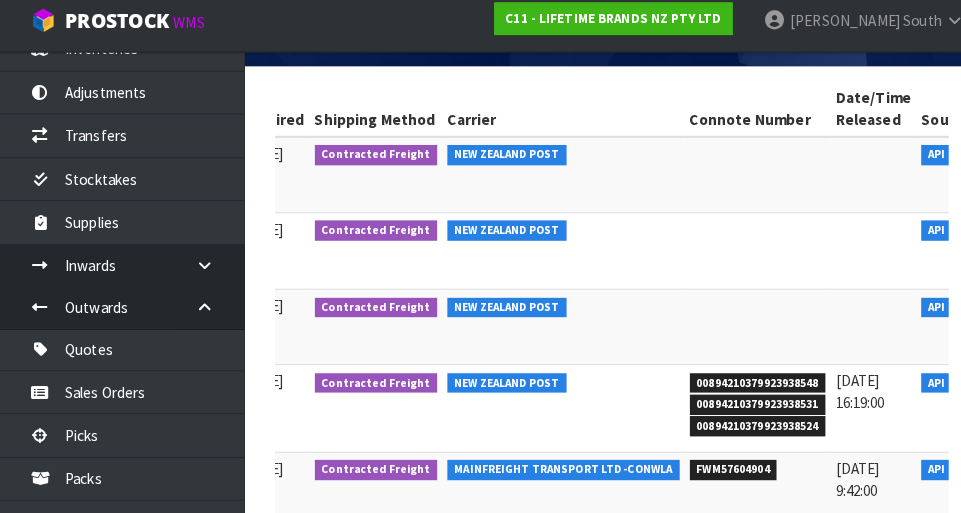 click at bounding box center (985, 315) 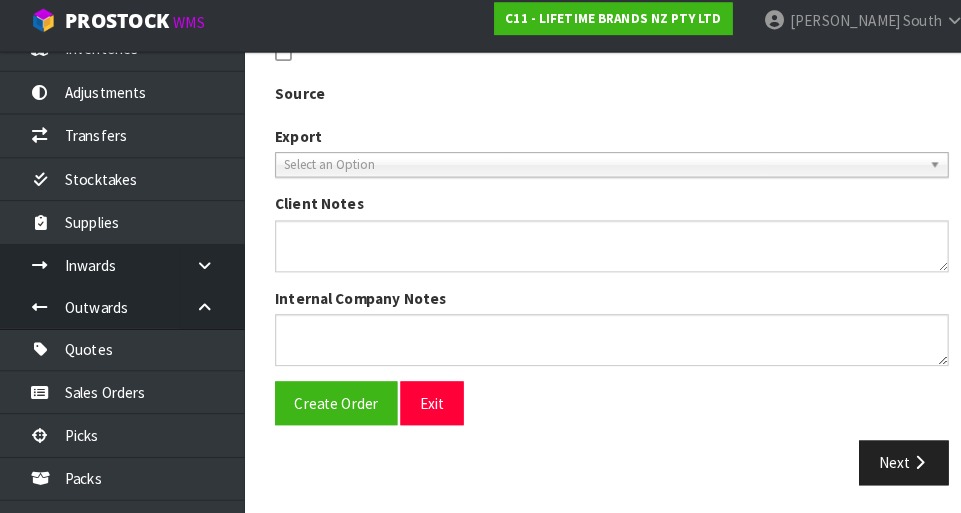 type on "0821040501" 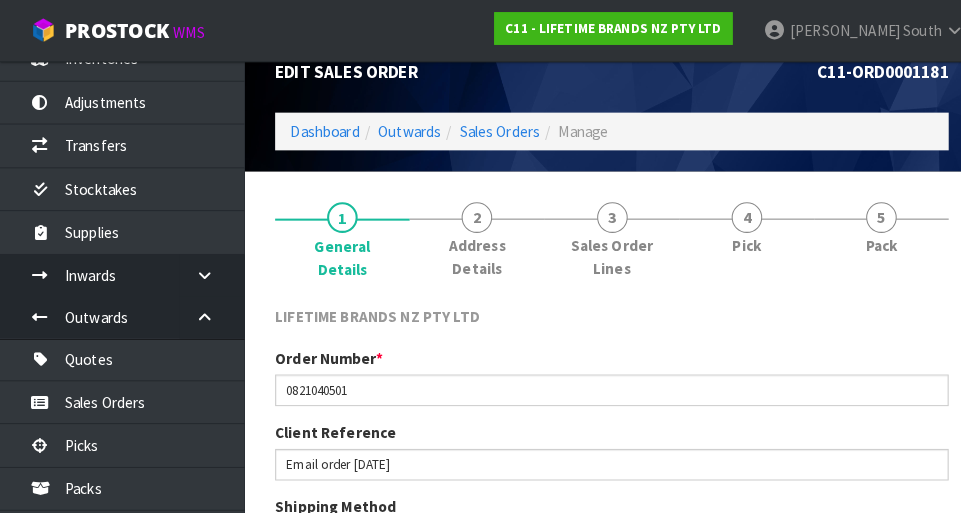 scroll, scrollTop: 27, scrollLeft: 0, axis: vertical 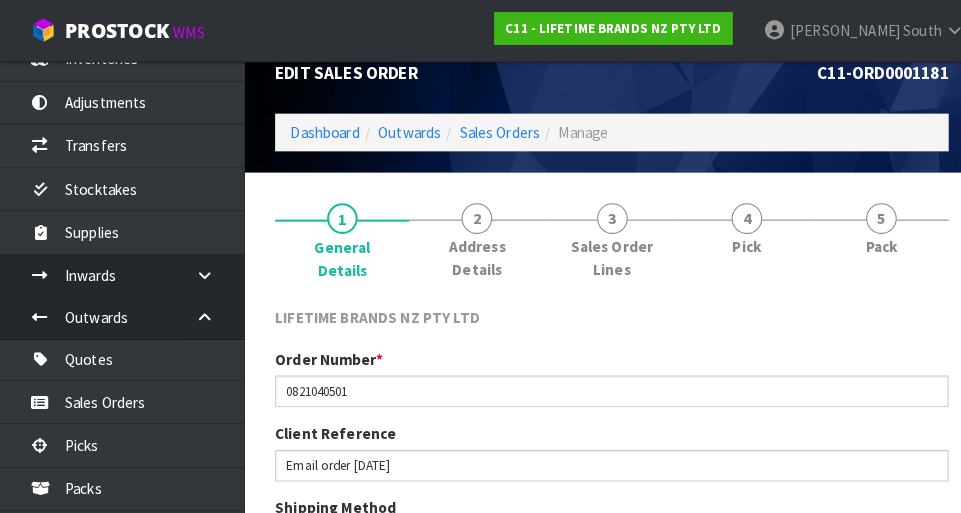 click on "4" at bounding box center [733, 215] 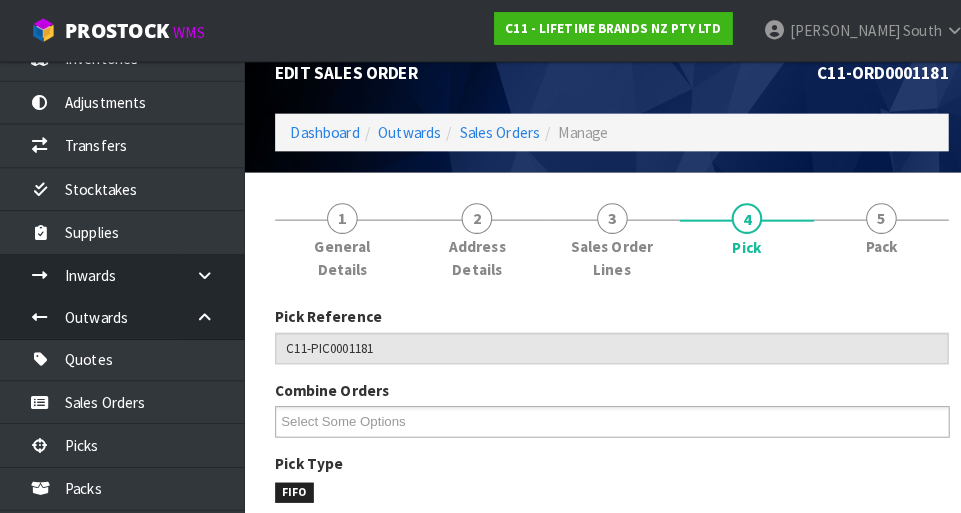 click on "4" at bounding box center [733, 215] 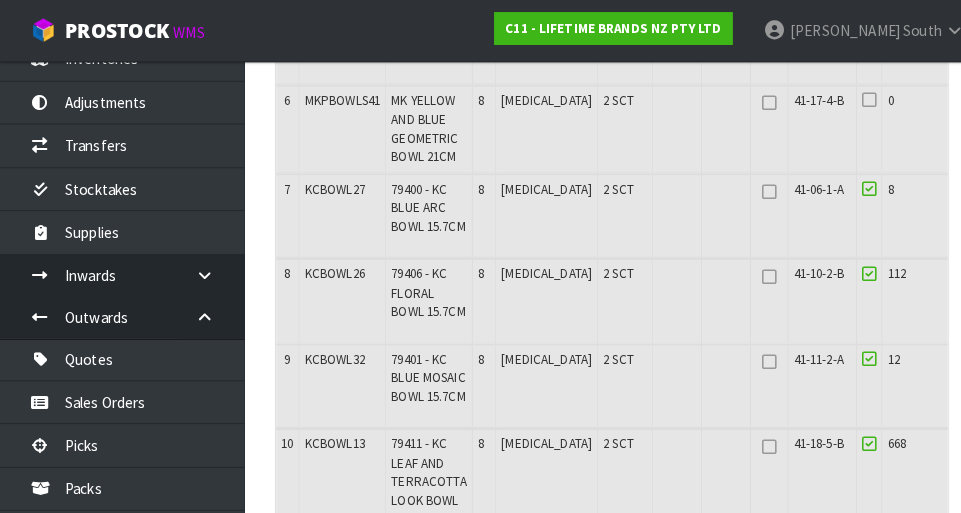 scroll, scrollTop: 952, scrollLeft: 0, axis: vertical 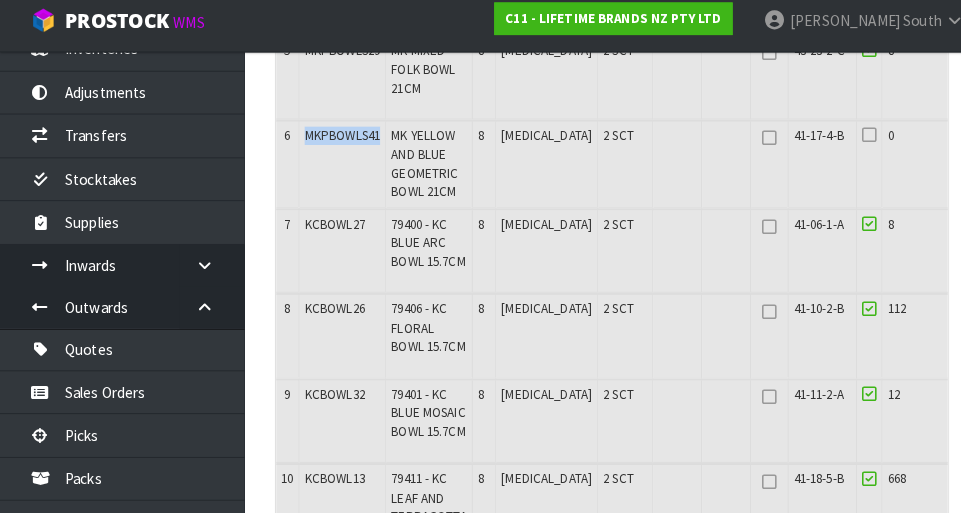 copy on "MKPBOWLS41" 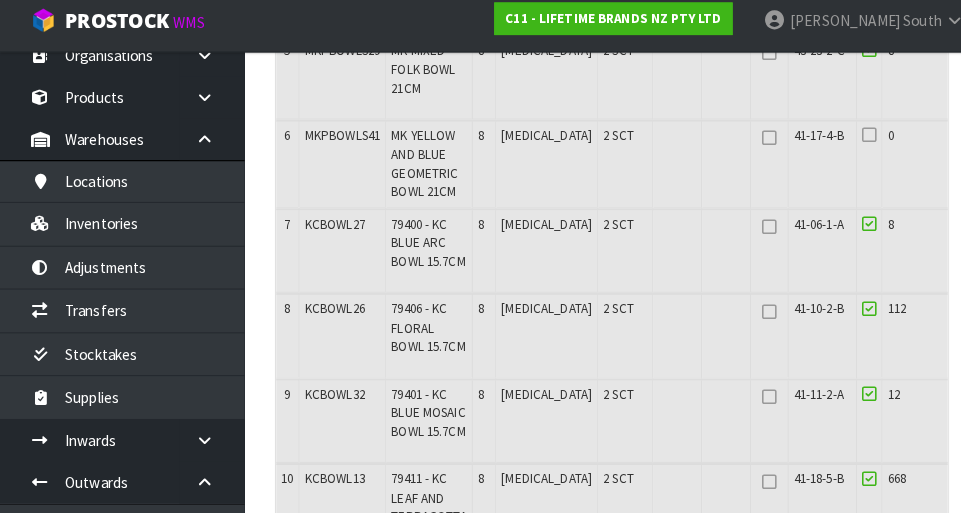 scroll, scrollTop: 60, scrollLeft: 0, axis: vertical 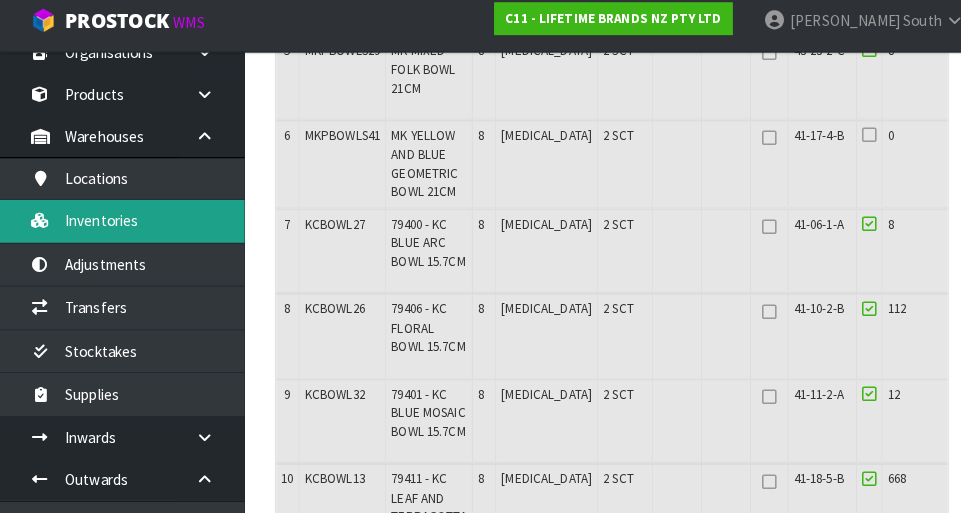 click on "Inventories" at bounding box center [120, 226] 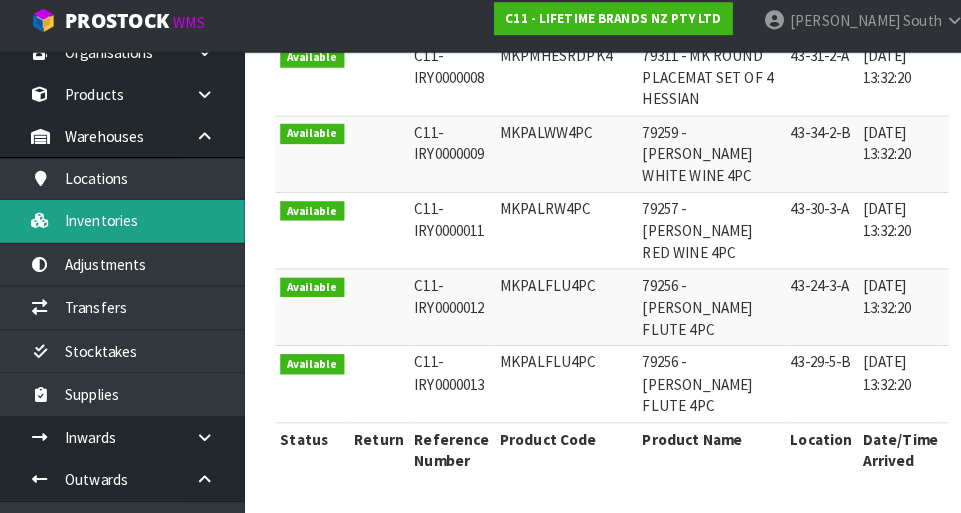 scroll, scrollTop: 0, scrollLeft: 0, axis: both 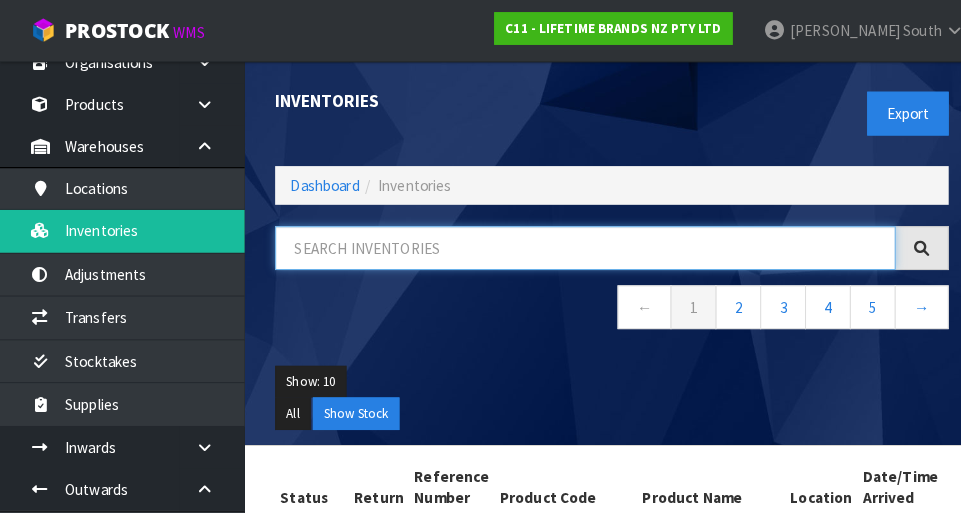 paste on "MKPBOWLS41" 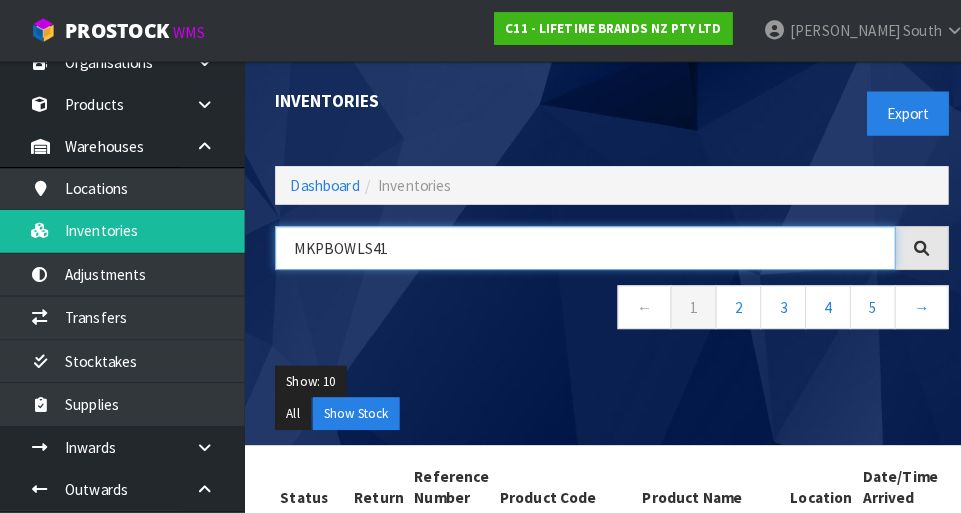 type on "MKPBOWLS41" 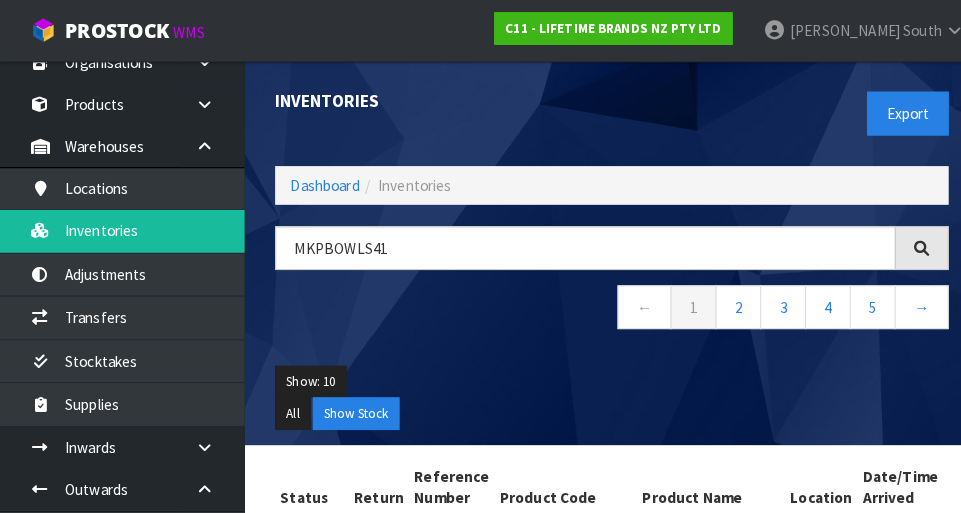 click on "Inventories" at bounding box center [428, 99] 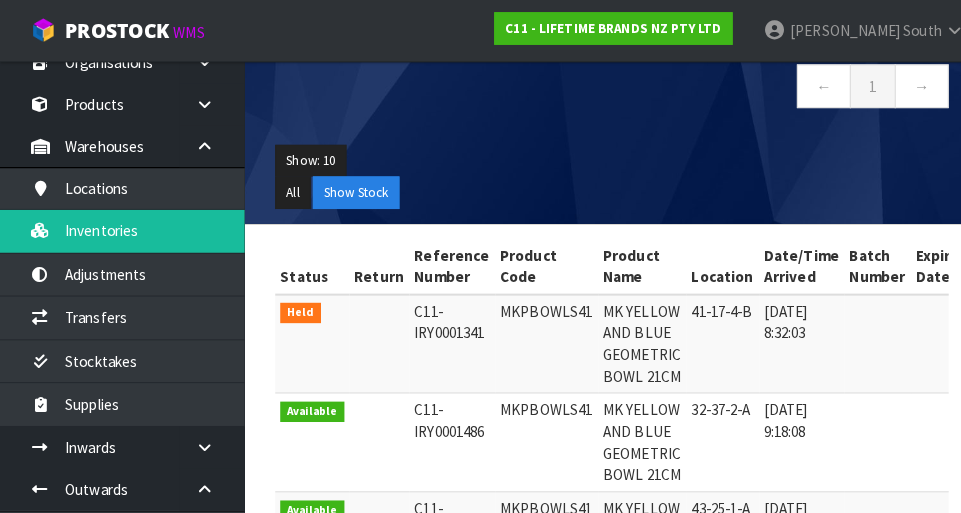 scroll, scrollTop: 209, scrollLeft: 0, axis: vertical 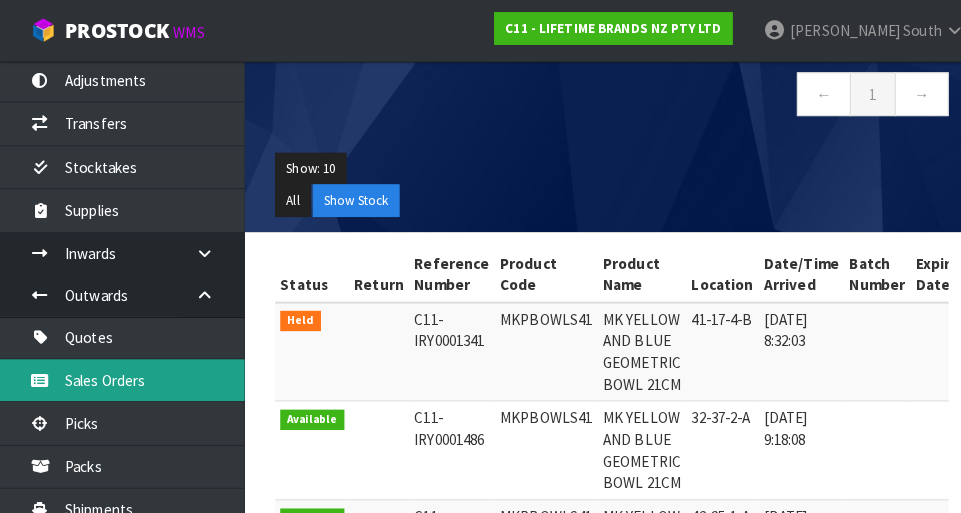 click on "Sales Orders" at bounding box center (120, 373) 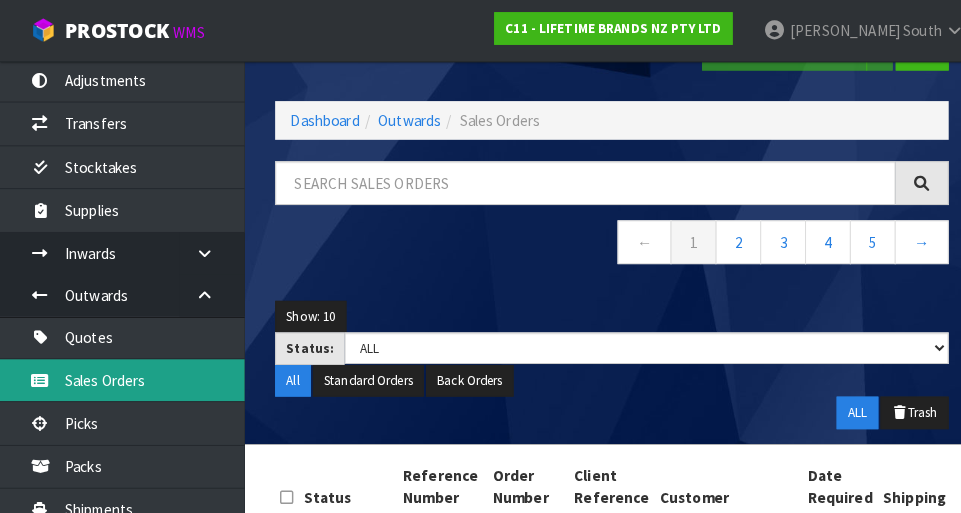 scroll, scrollTop: 40, scrollLeft: 0, axis: vertical 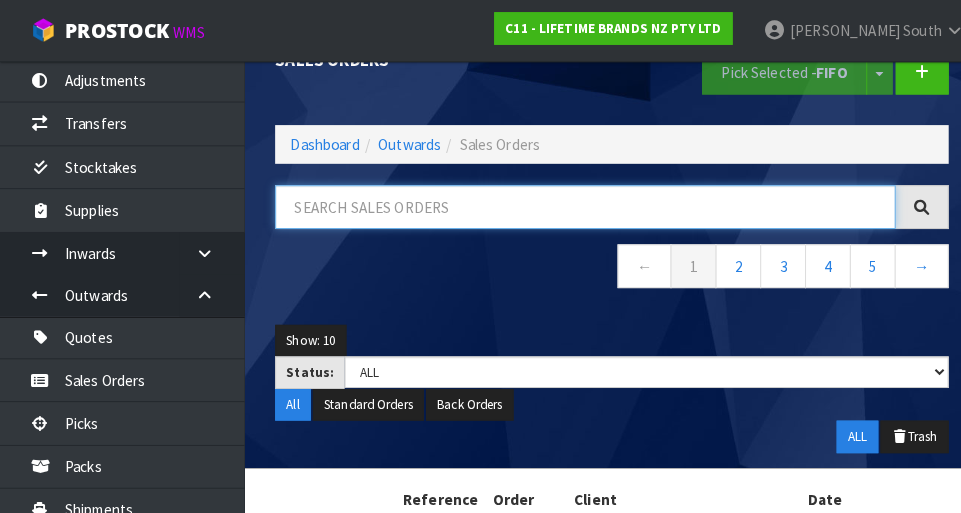 paste on "MKPBOWLS41" 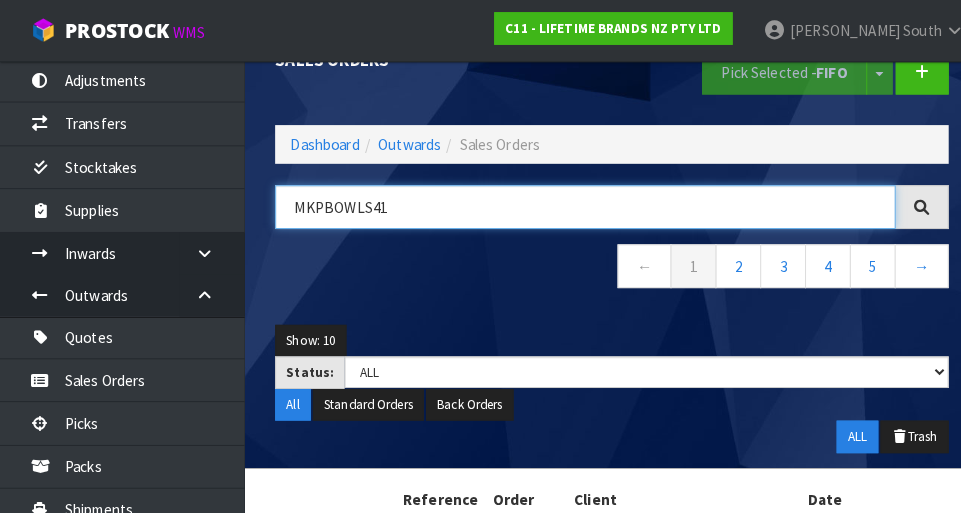 type on "MKPBOWLS41" 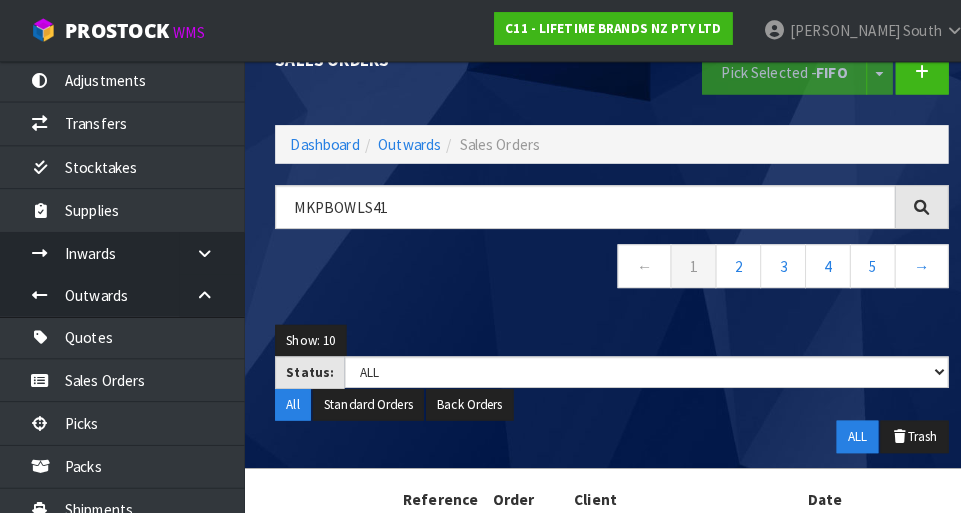 click on "MKPBOWLS41
←
1 2 3 4 5
→" at bounding box center (600, 243) 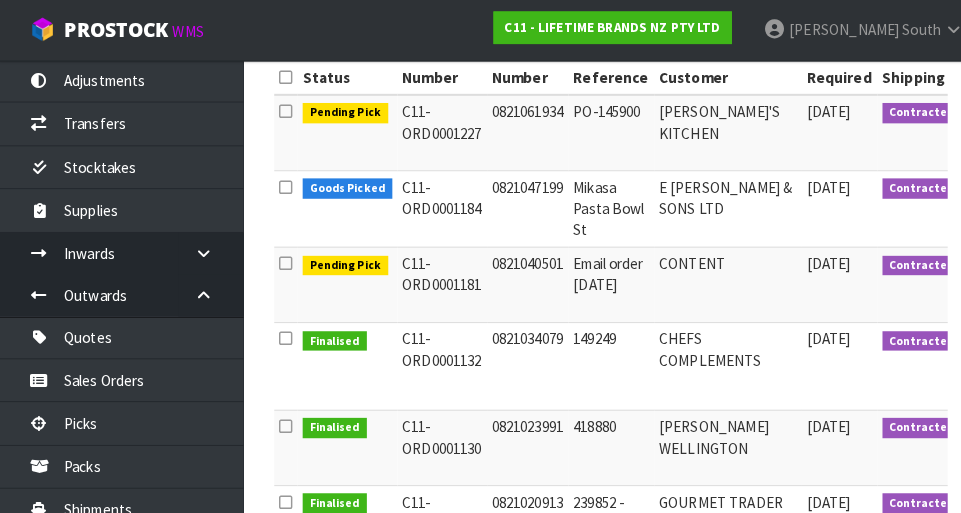 scroll, scrollTop: 475, scrollLeft: 0, axis: vertical 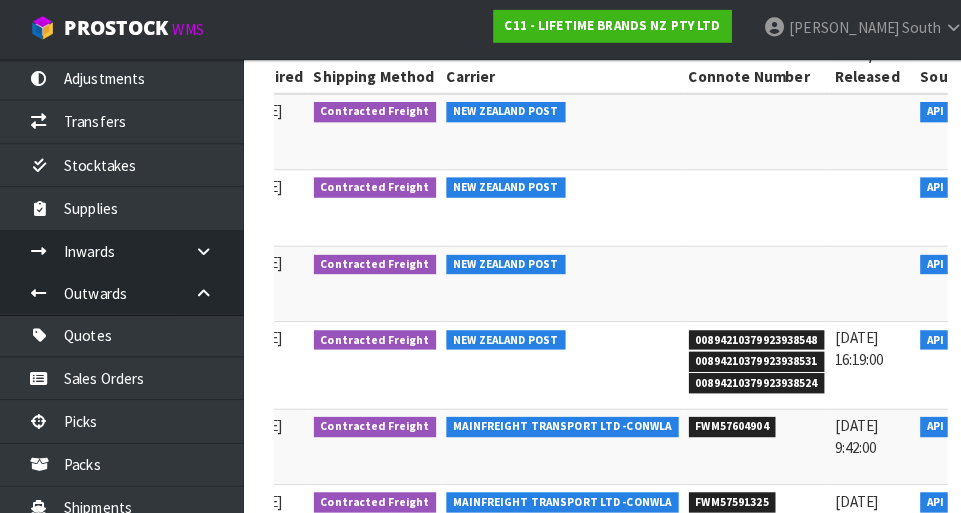 click at bounding box center [985, 115] 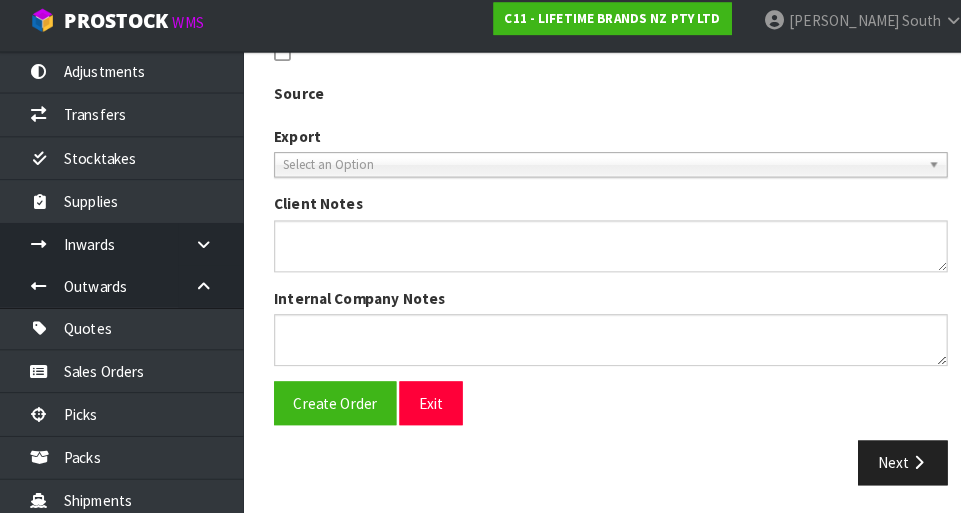 type on "0821061934" 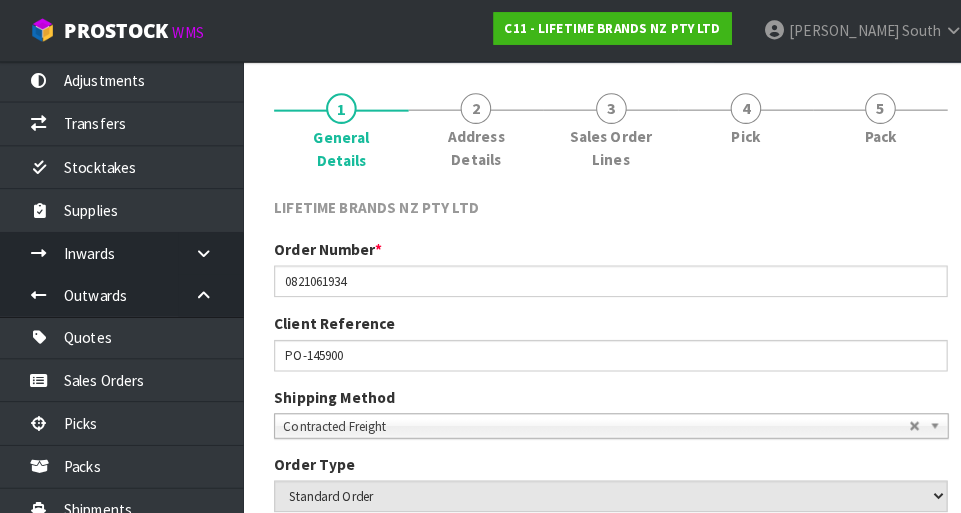 scroll, scrollTop: 0, scrollLeft: 0, axis: both 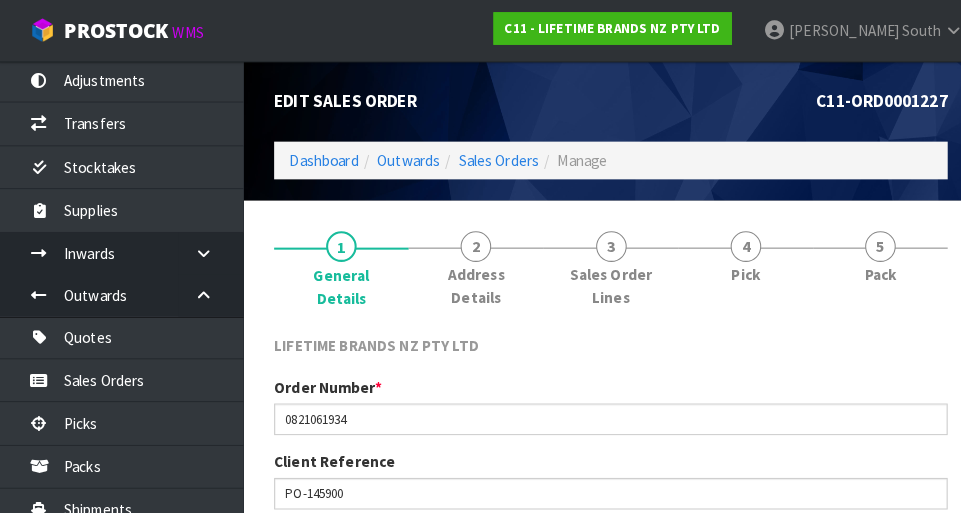 click on "4" at bounding box center (733, 242) 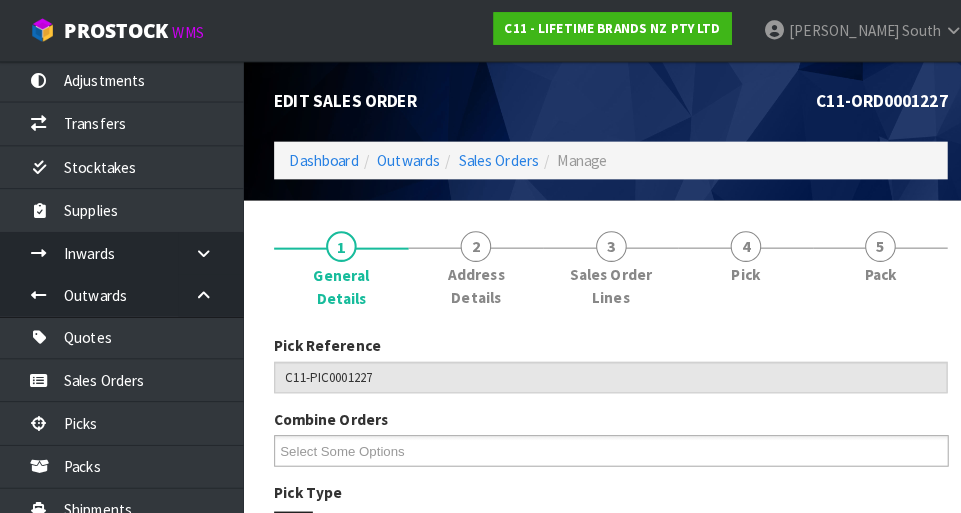 click on "Pick" at bounding box center (733, 269) 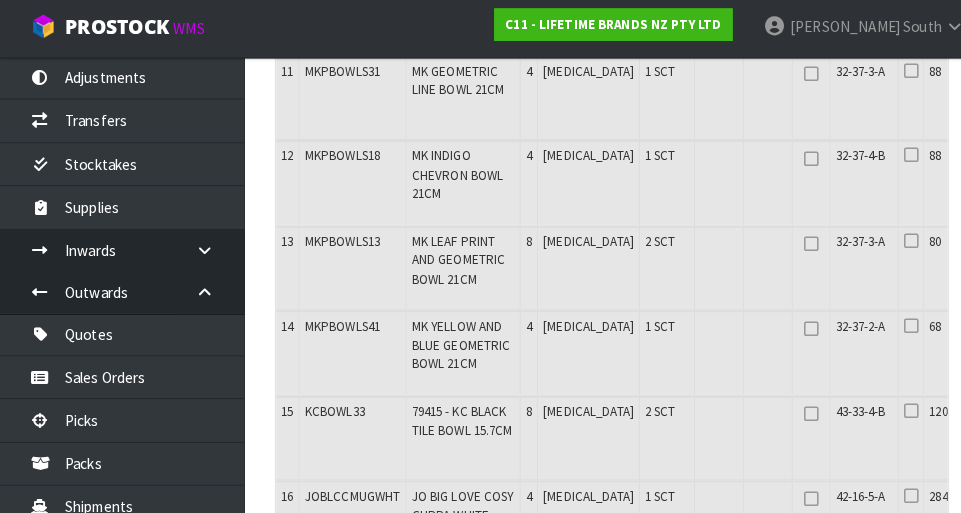 scroll, scrollTop: 1439, scrollLeft: 0, axis: vertical 